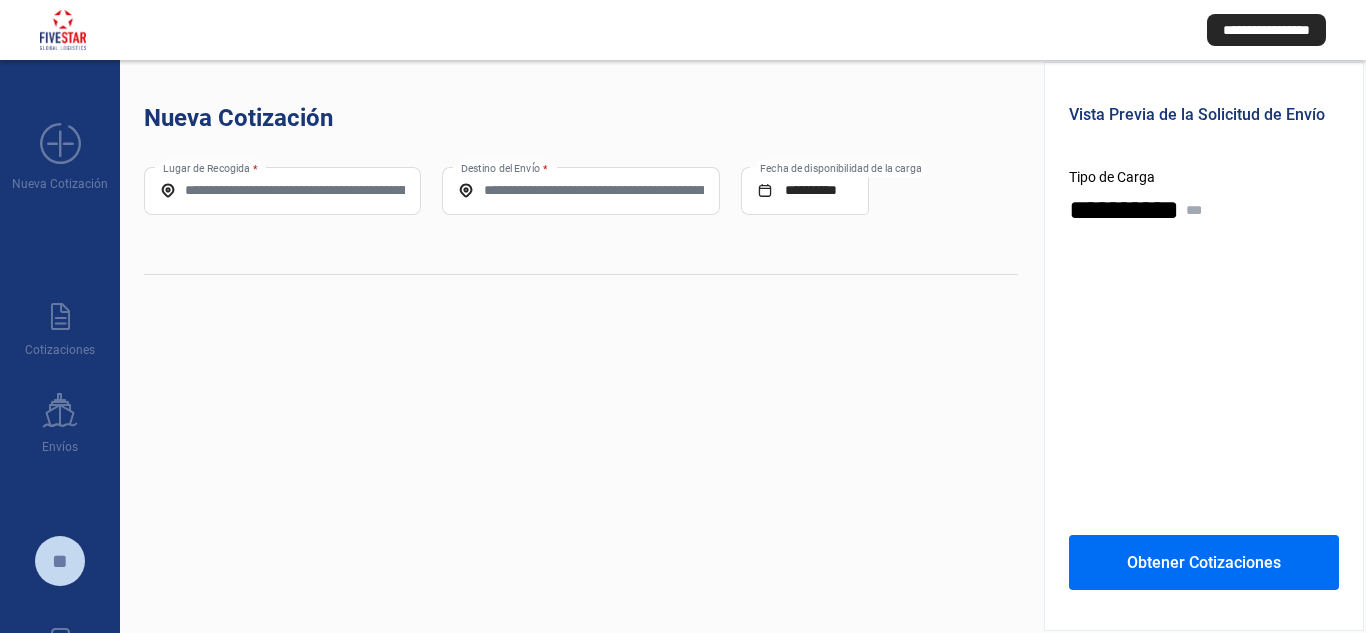 scroll, scrollTop: 0, scrollLeft: 0, axis: both 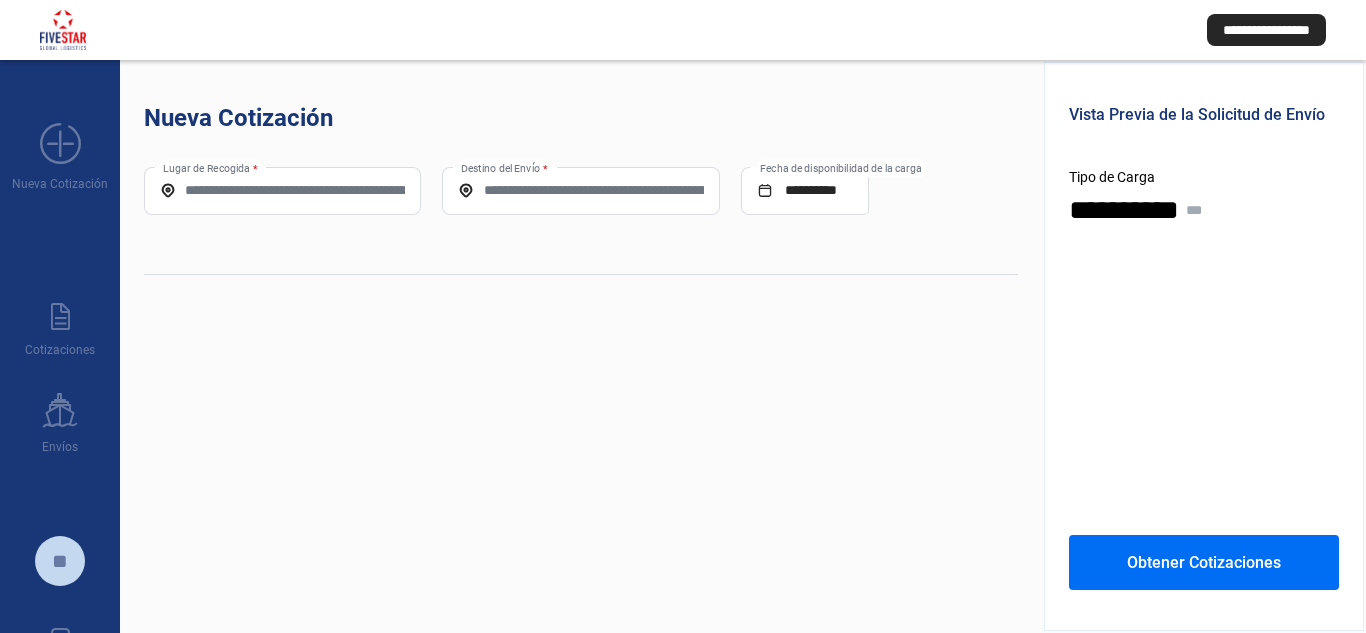 click on "Lugar de Recogida *" at bounding box center (282, 190) 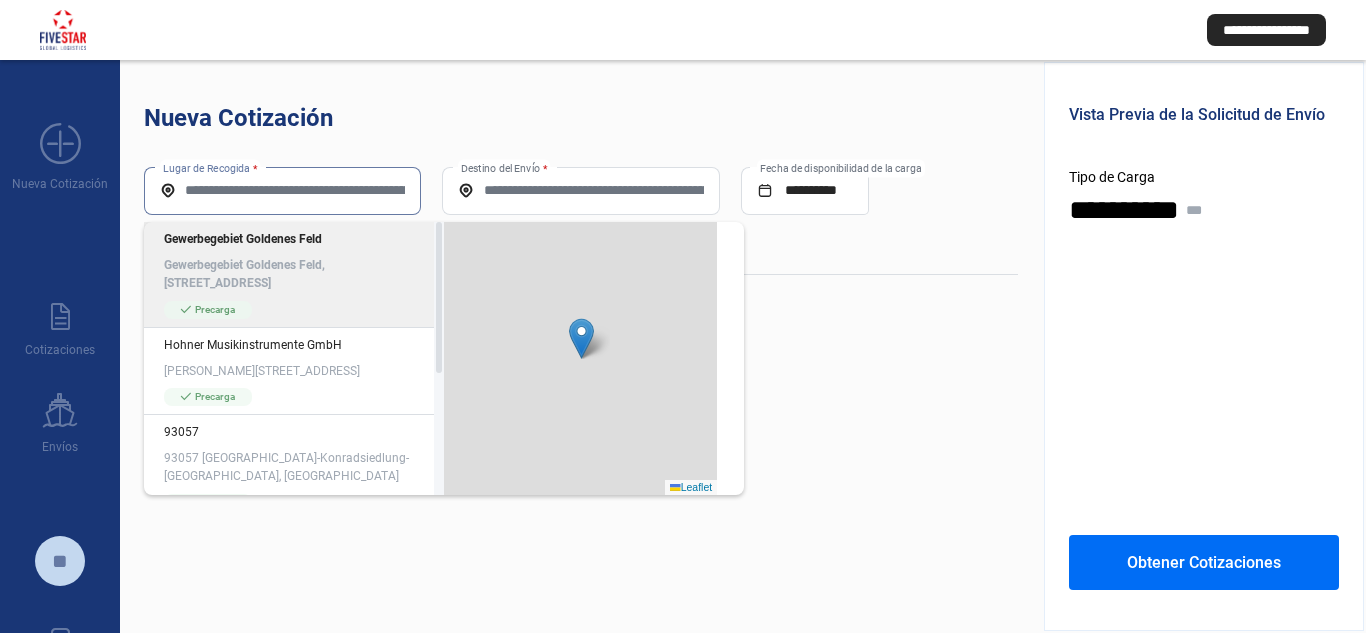 paste on "*****" 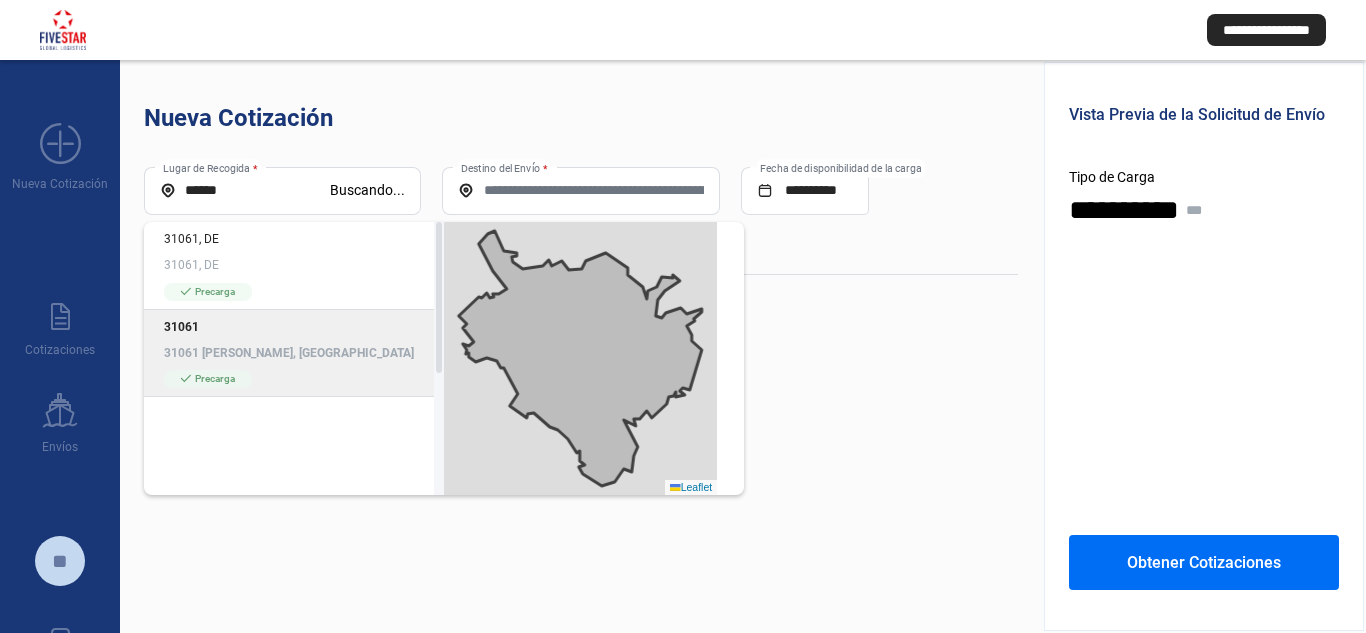 click on "31061 31061 Alfeld-Freden, Germany check_mark  Precarga" 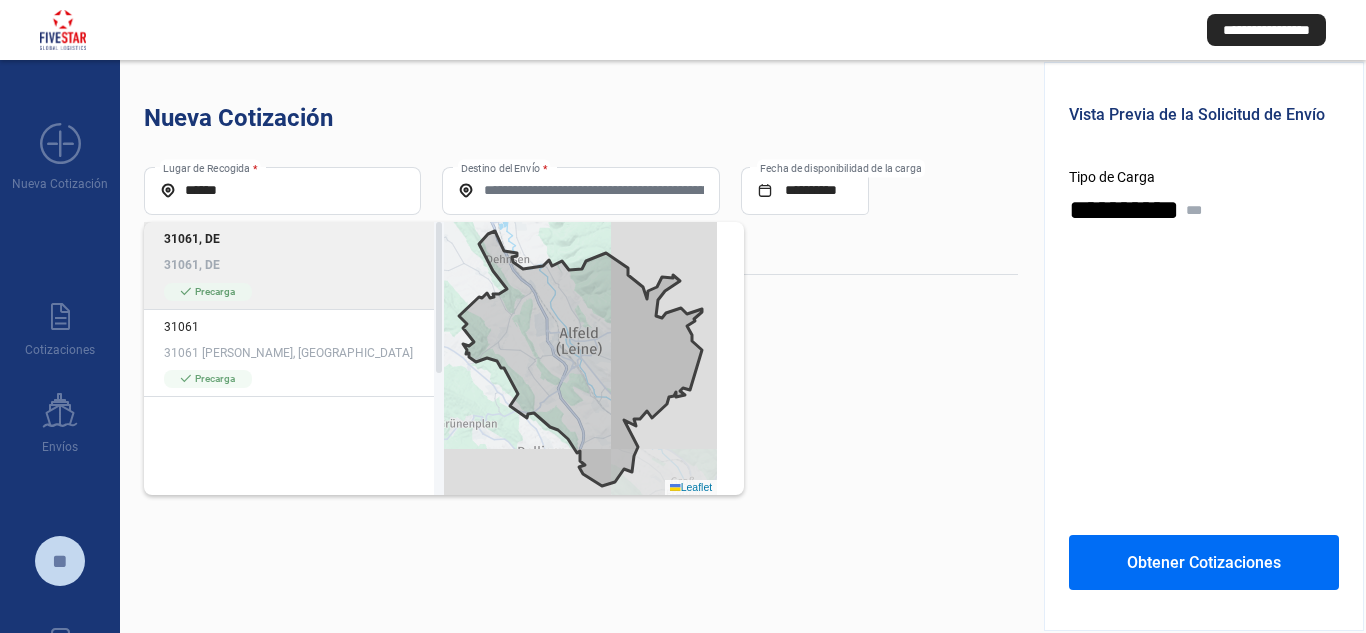 type on "**********" 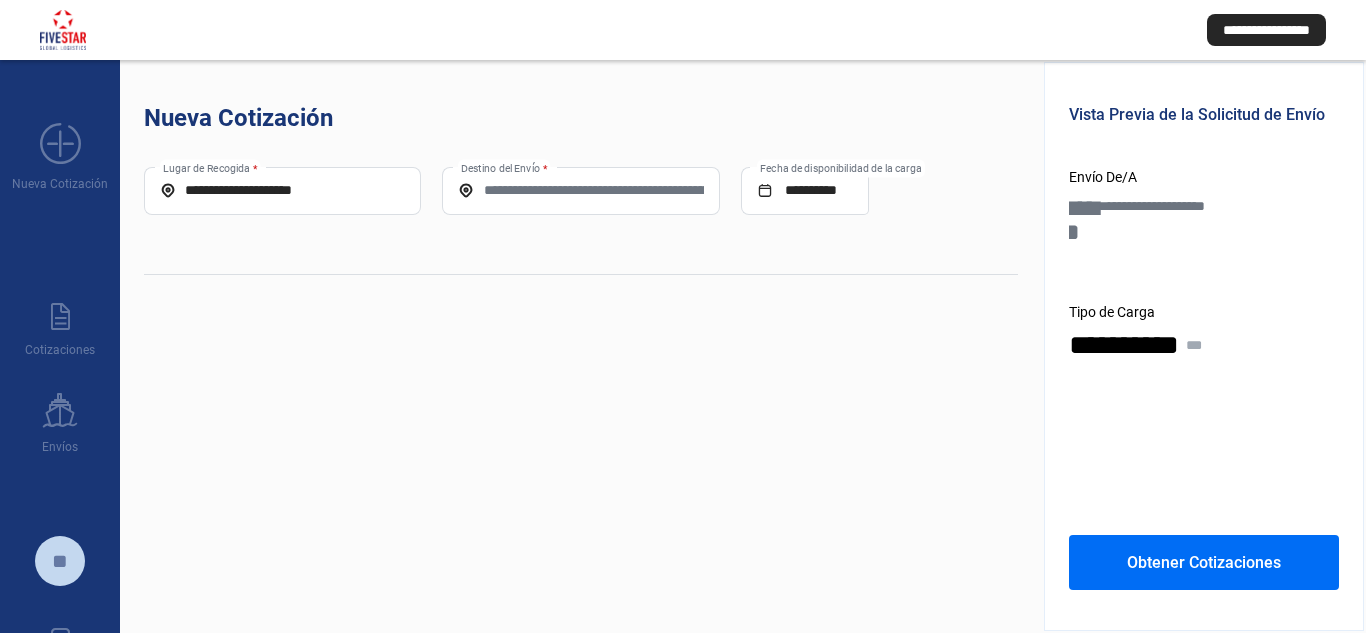 click on "Destino del Envío *" at bounding box center [580, 190] 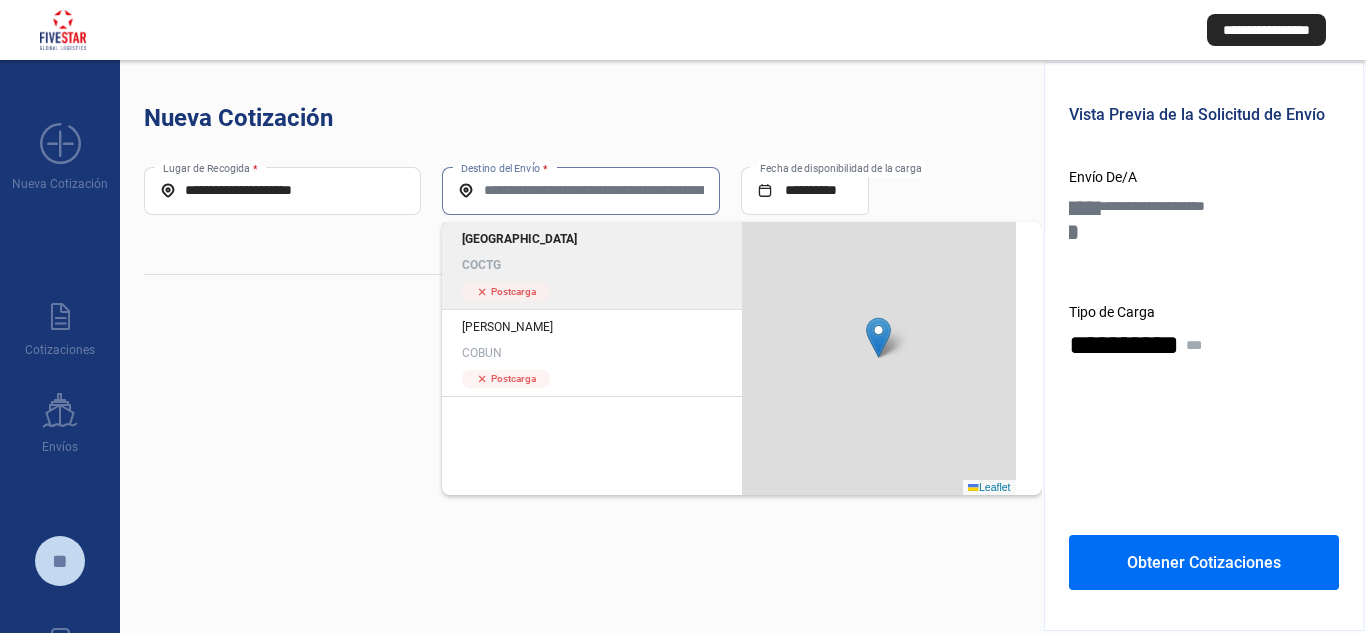 click on "[GEOGRAPHIC_DATA]" 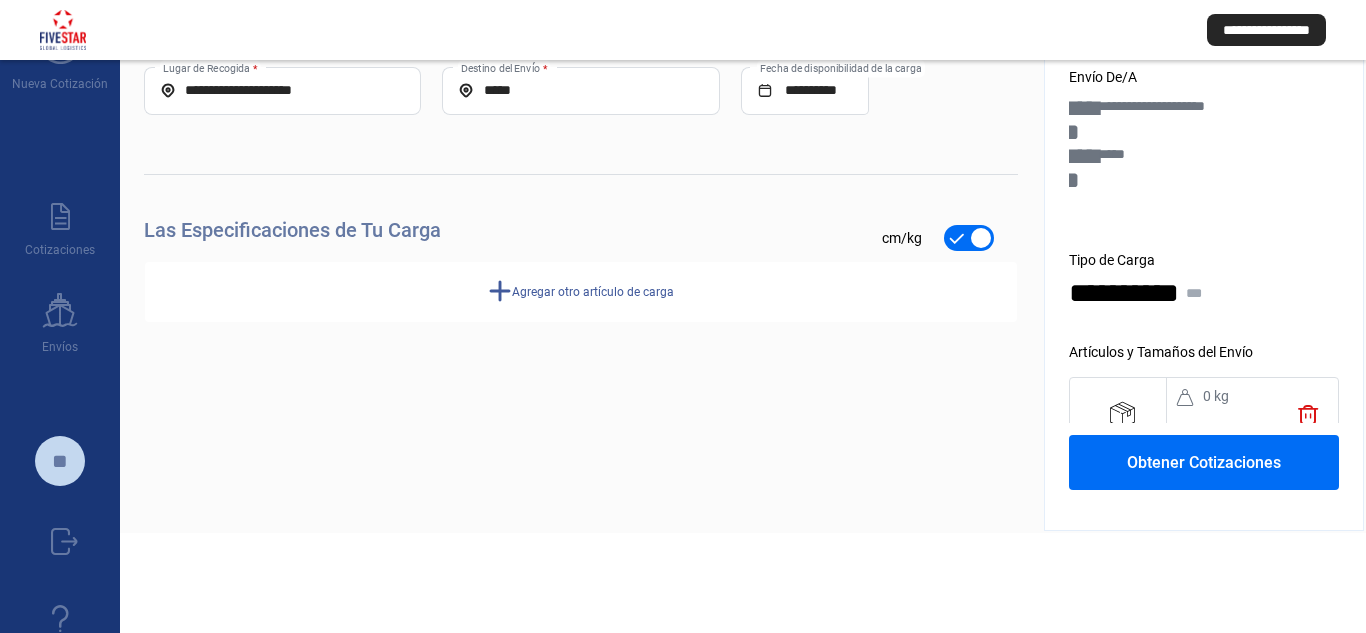 scroll, scrollTop: 186, scrollLeft: 0, axis: vertical 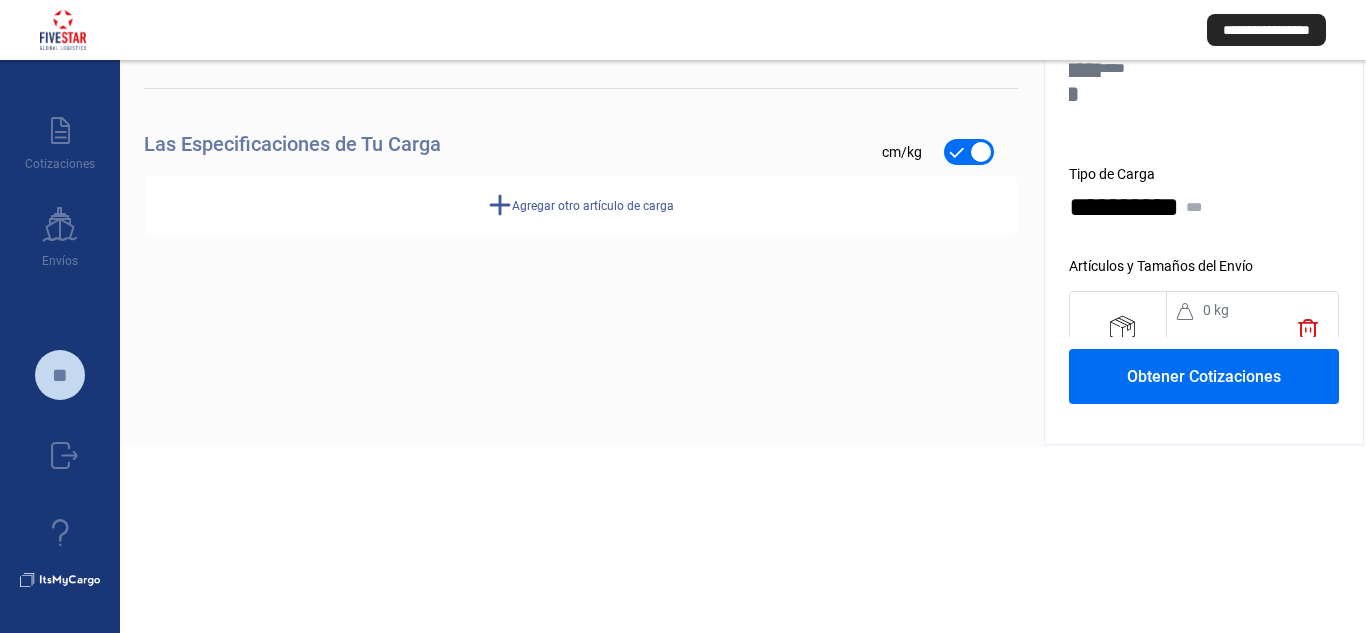 drag, startPoint x: 536, startPoint y: 219, endPoint x: 532, endPoint y: 203, distance: 16.492422 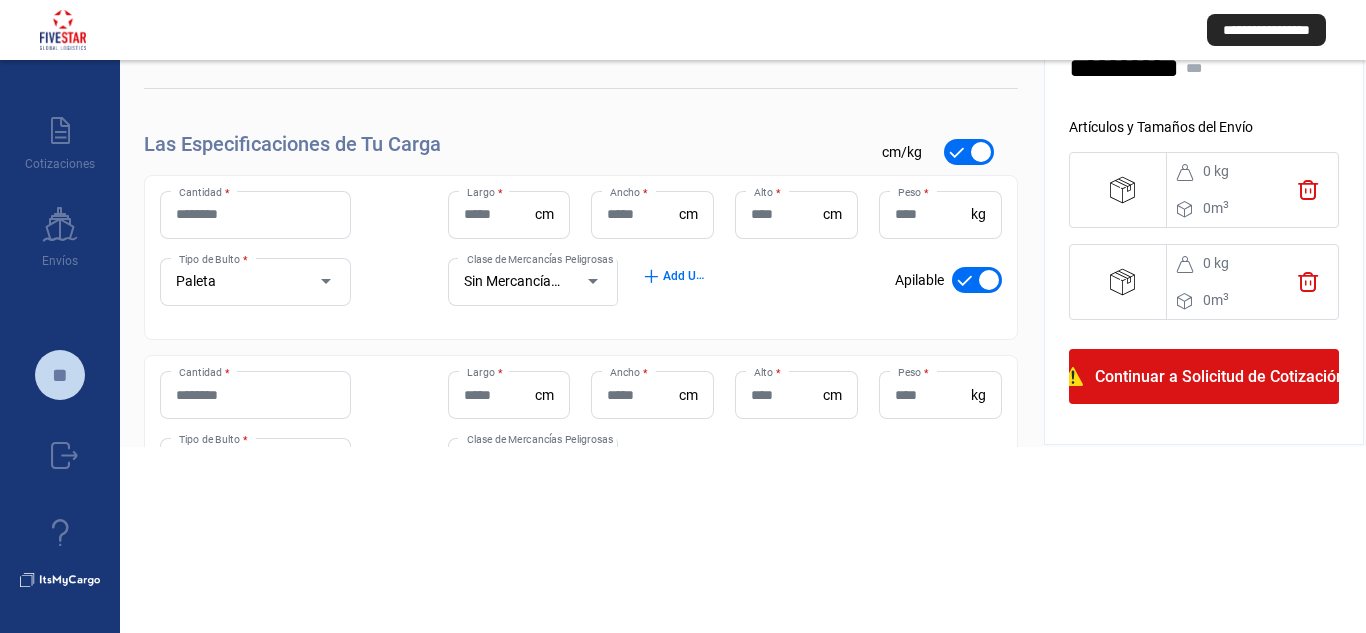 click on "trash" 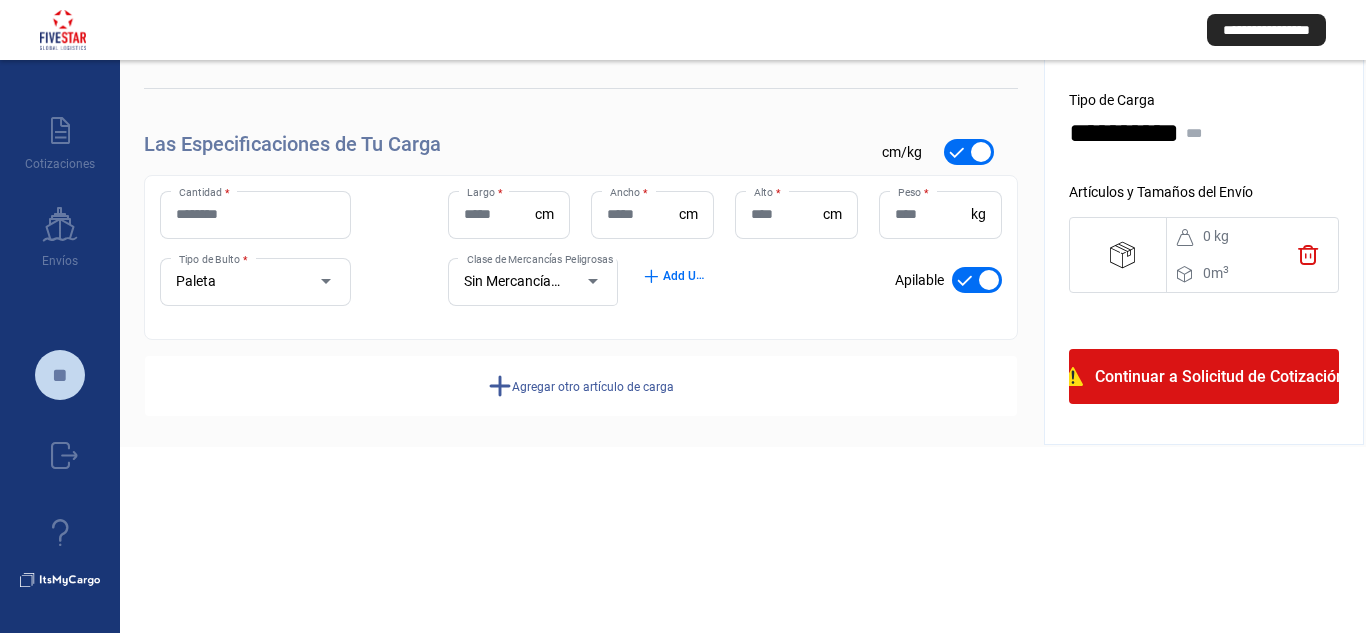 scroll, scrollTop: 47, scrollLeft: 0, axis: vertical 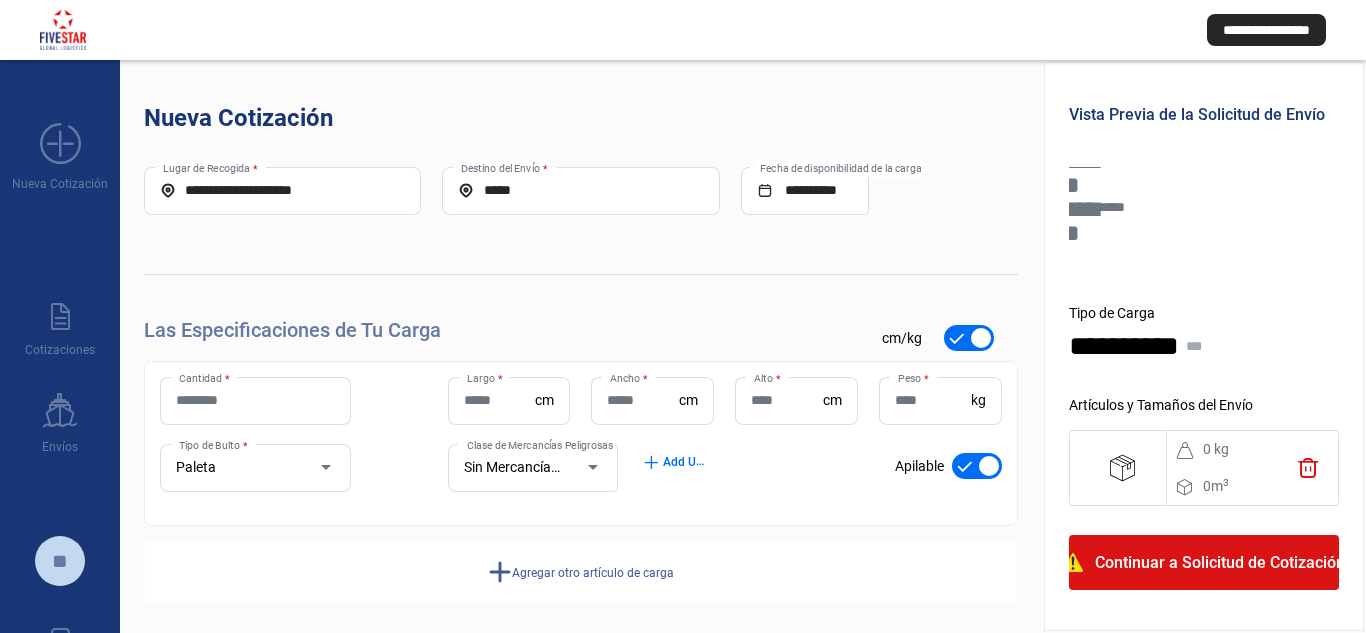 click at bounding box center [977, 466] 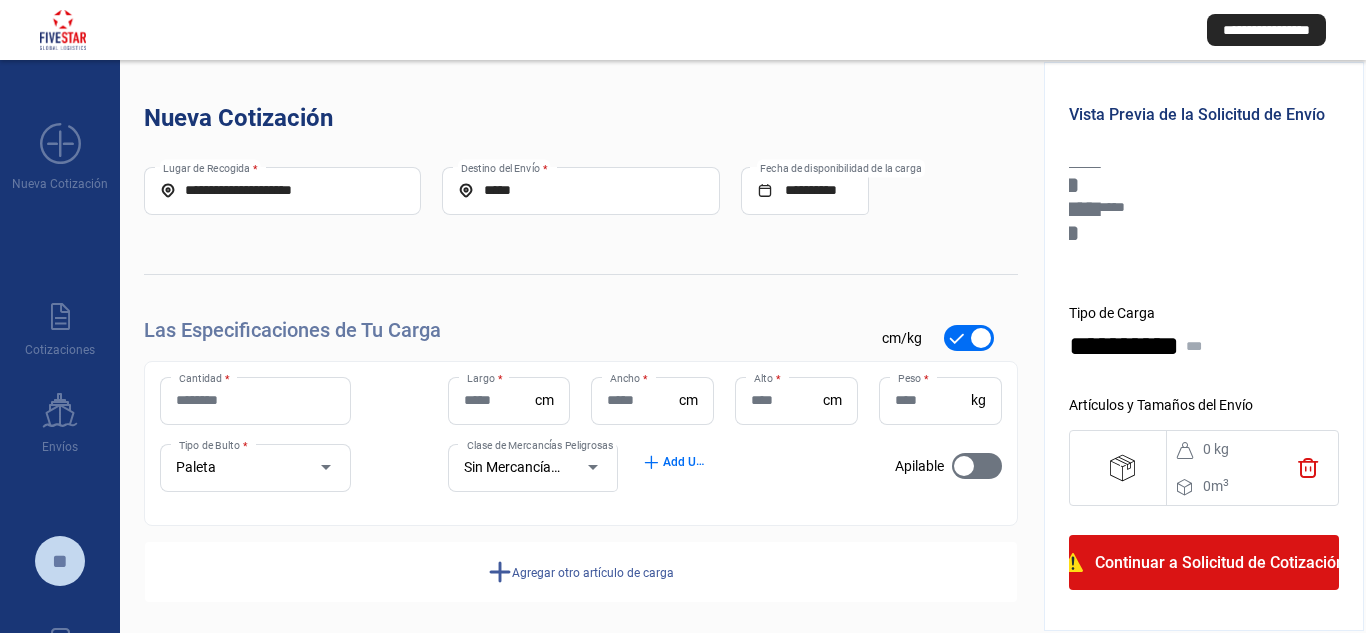 click on "Cantidad *" at bounding box center (255, 400) 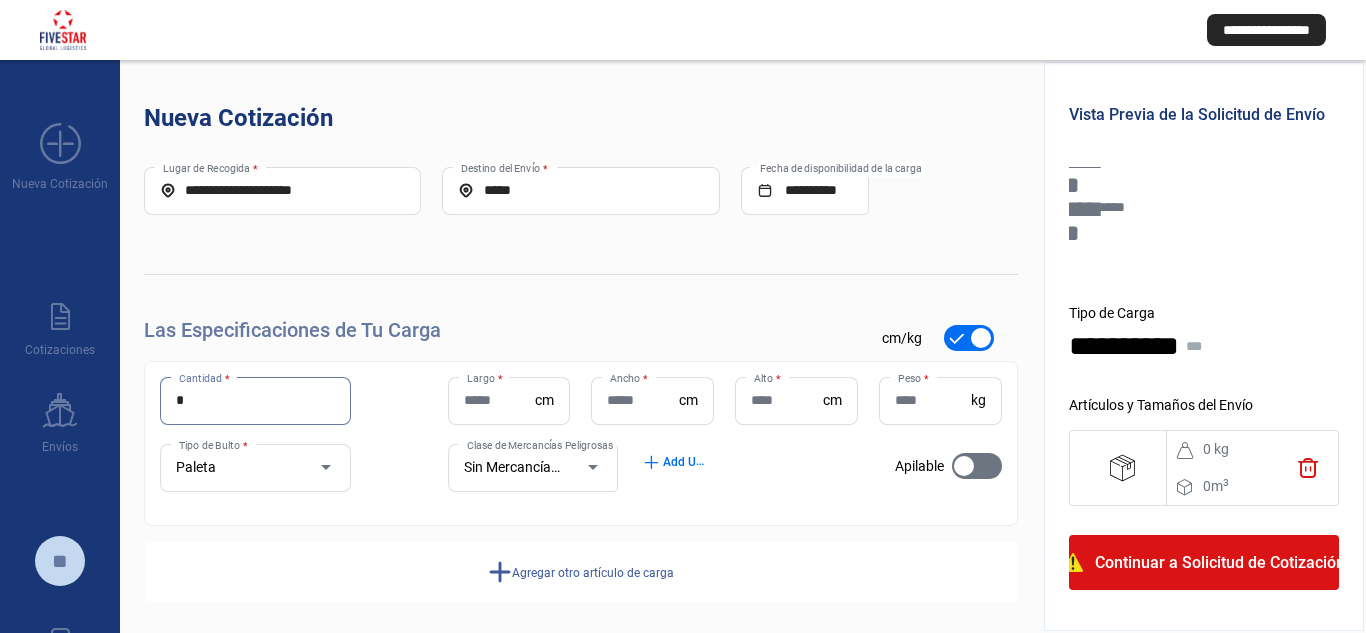 type on "*" 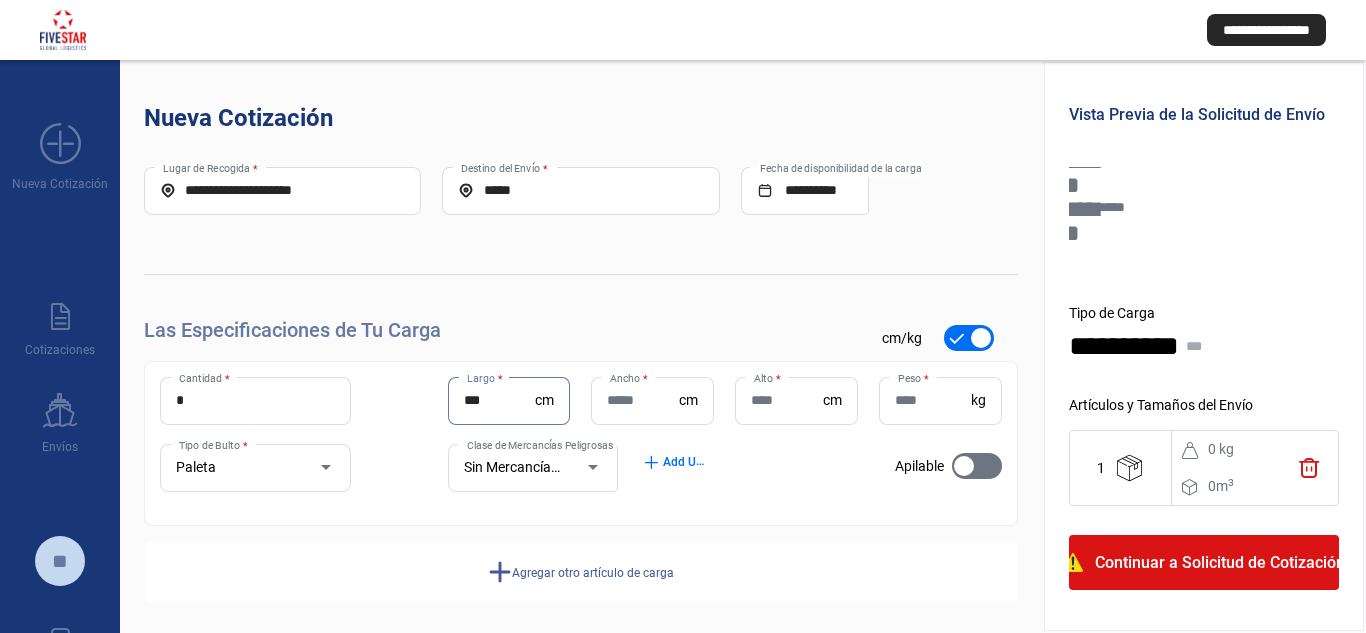 type on "***" 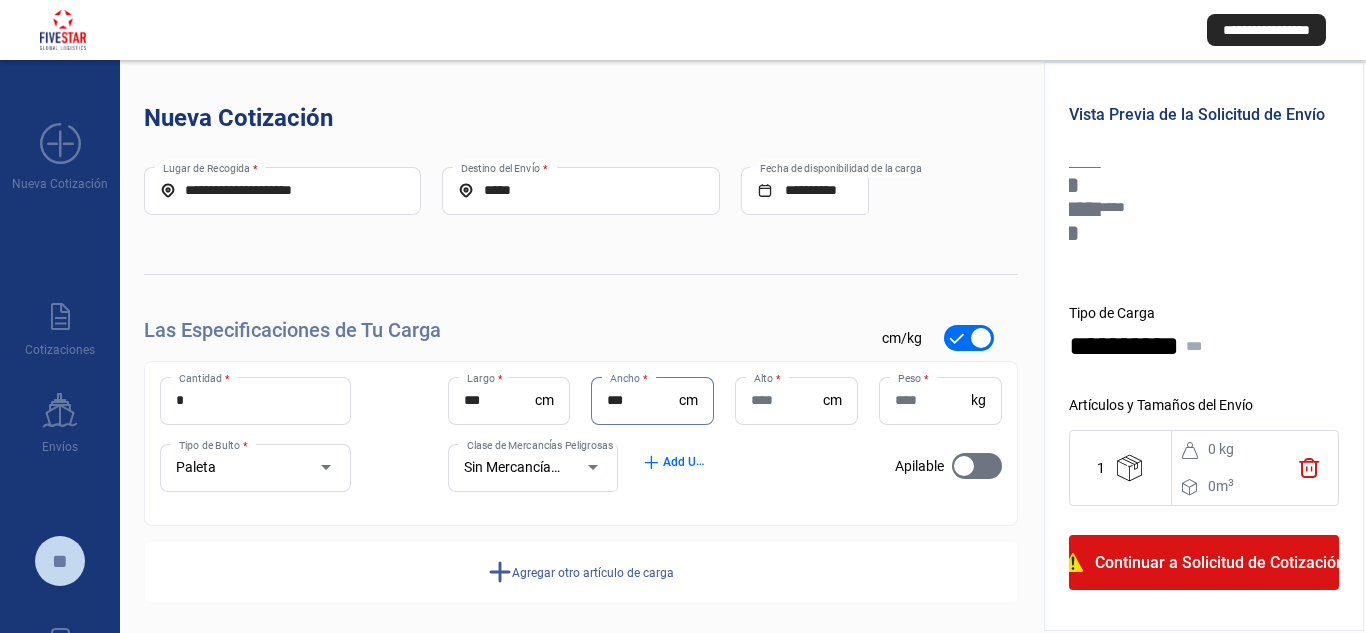 type on "***" 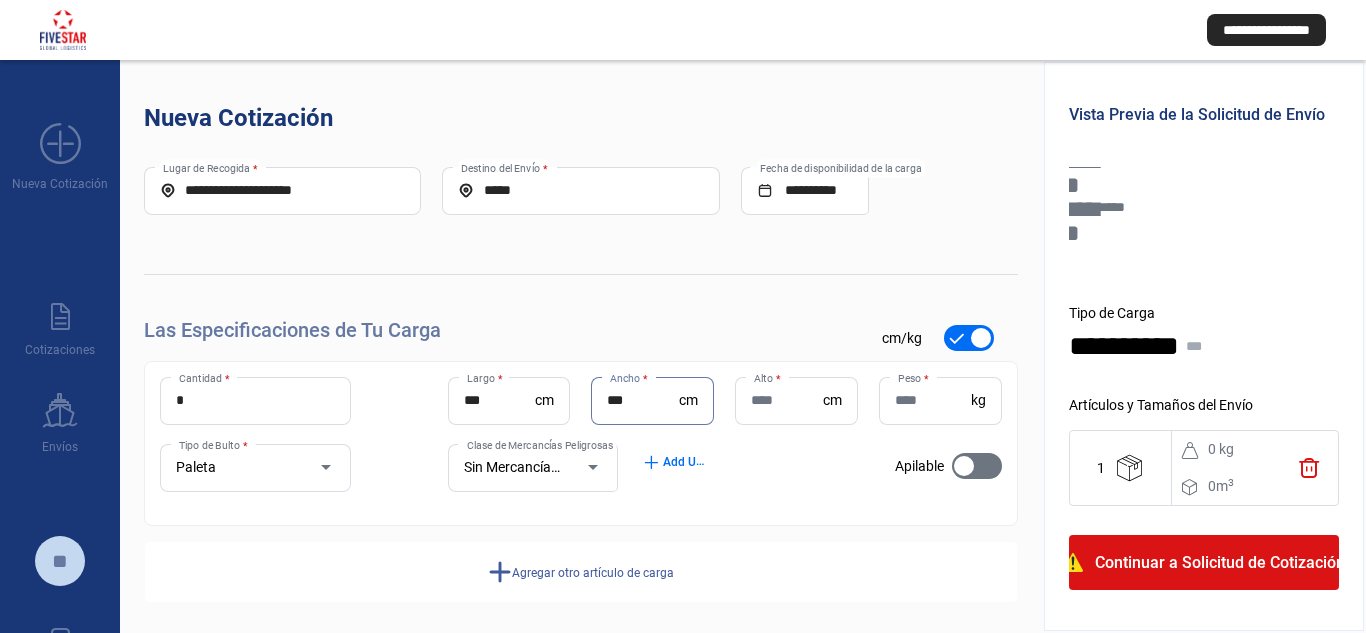 click on "Alto  *" 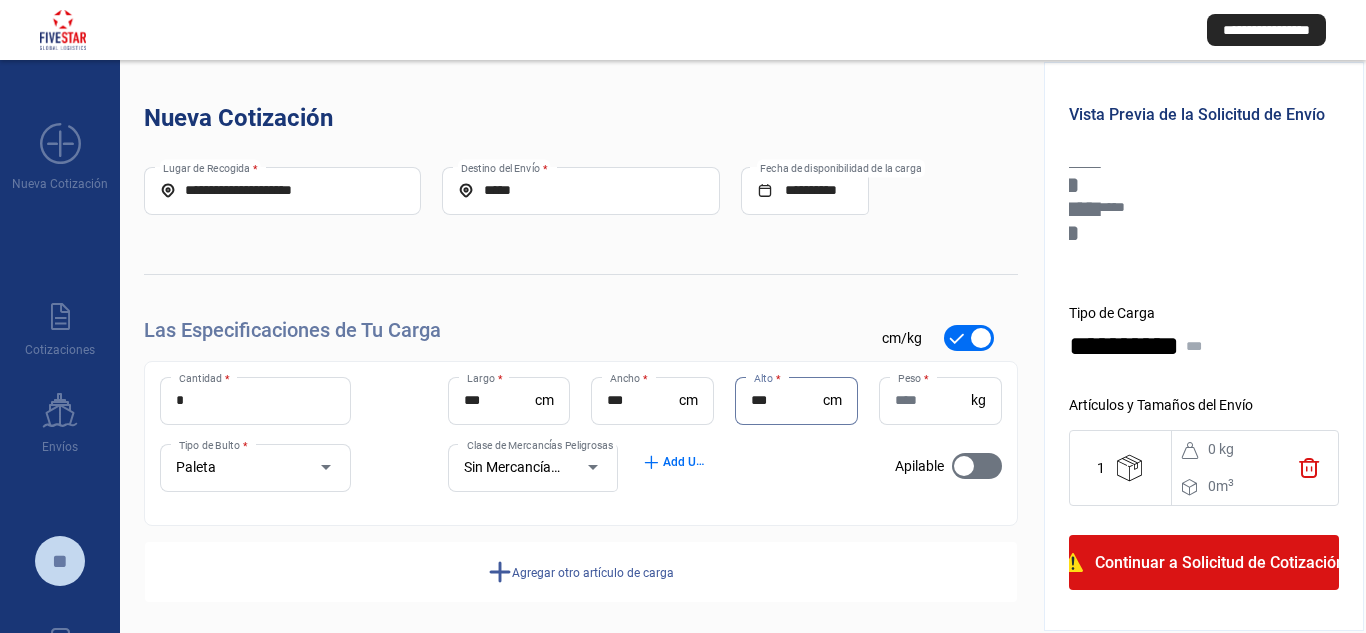 type on "***" 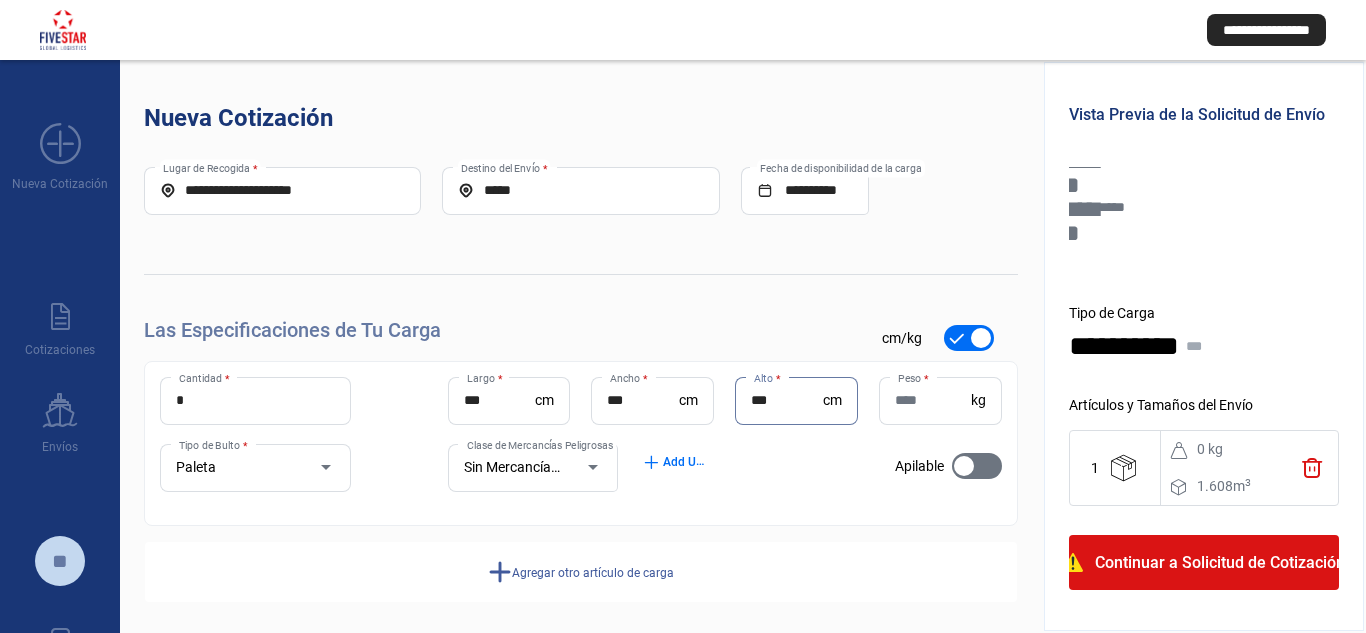 click on "Peso  *" at bounding box center (933, 400) 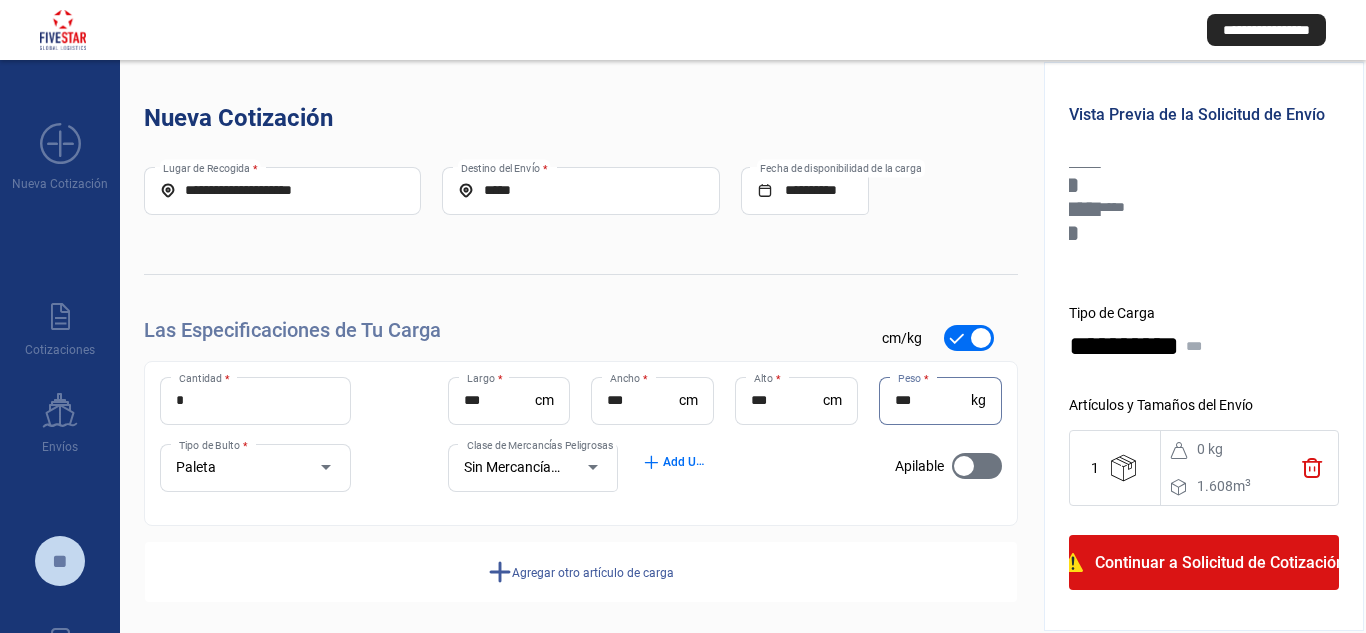 type on "***" 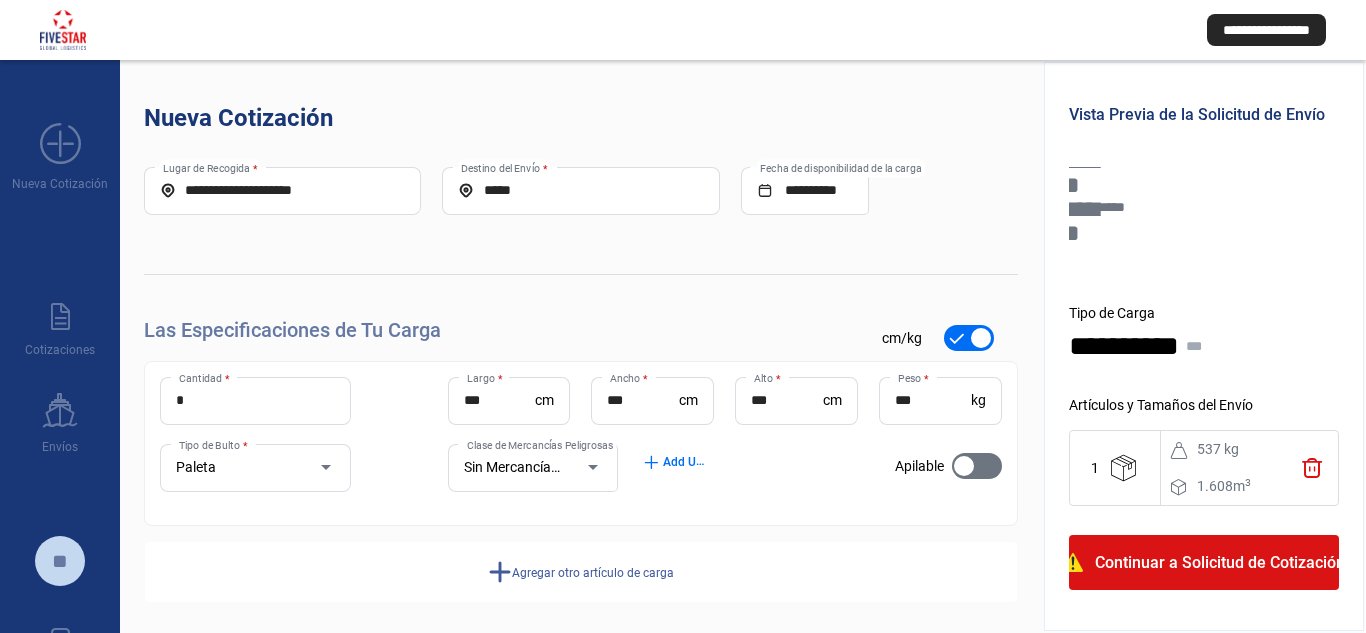 drag, startPoint x: 1210, startPoint y: 555, endPoint x: 1207, endPoint y: 592, distance: 37.12142 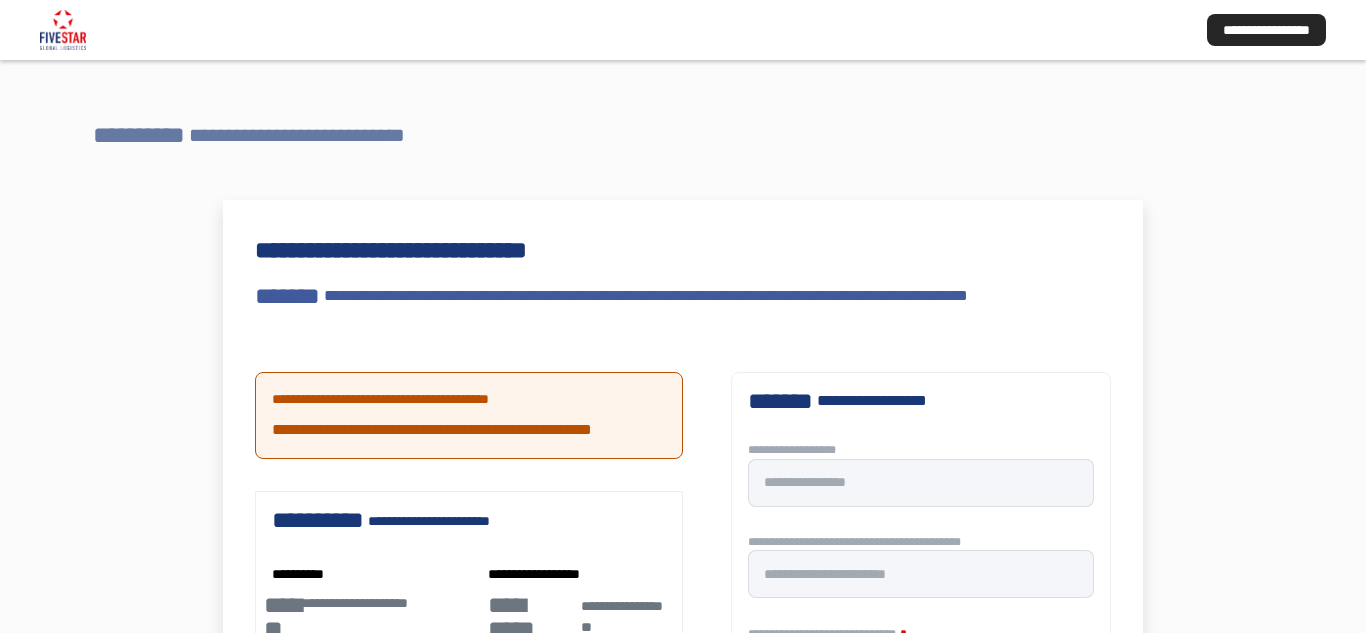 click on "**********" at bounding box center (302, 135) 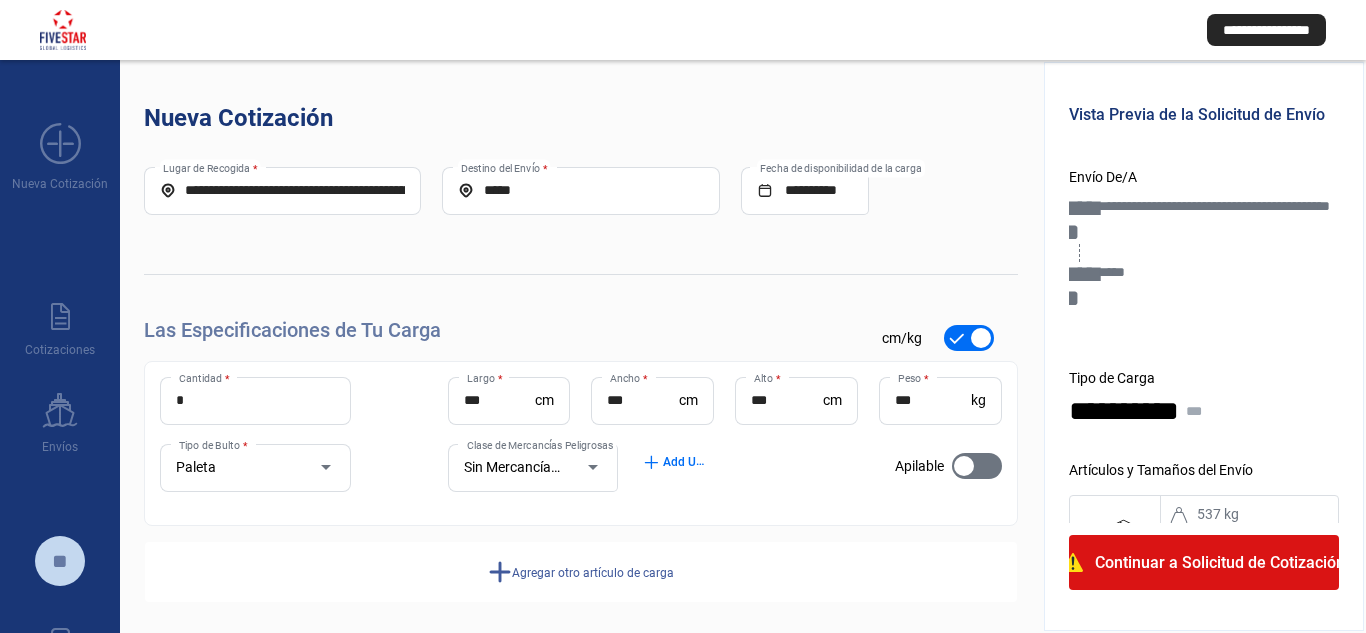 scroll, scrollTop: 10, scrollLeft: 0, axis: vertical 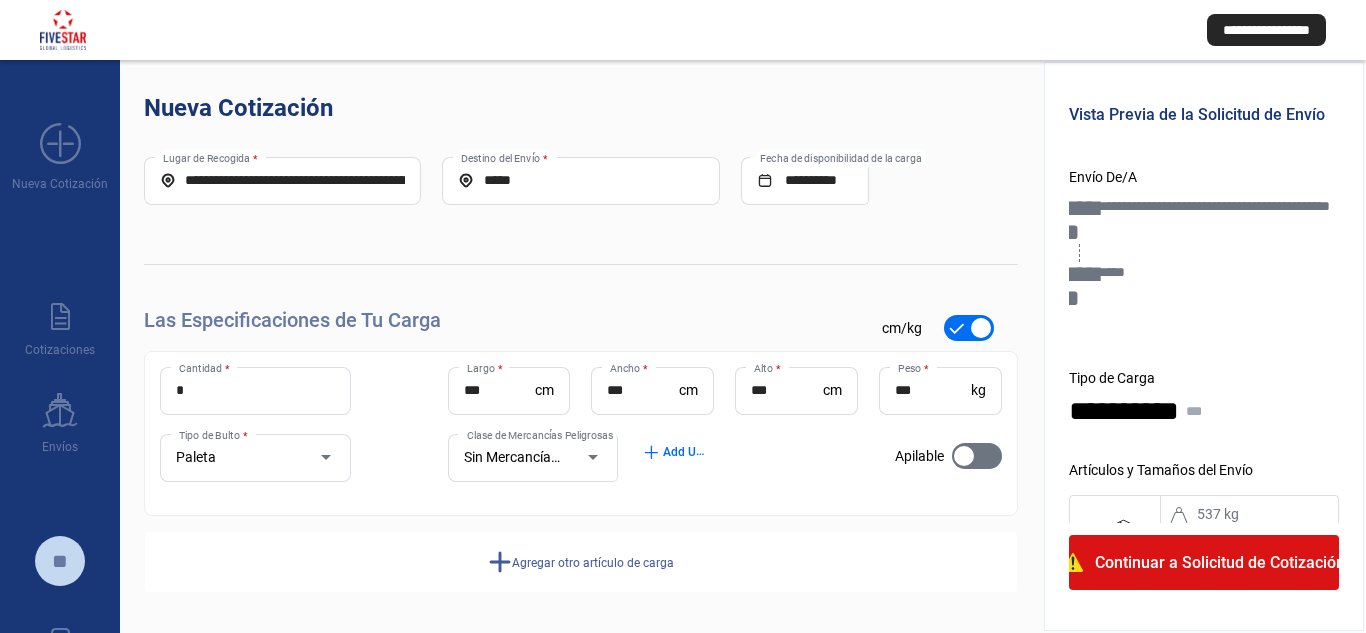 click on "Continuar a Solicitud de Cotización" 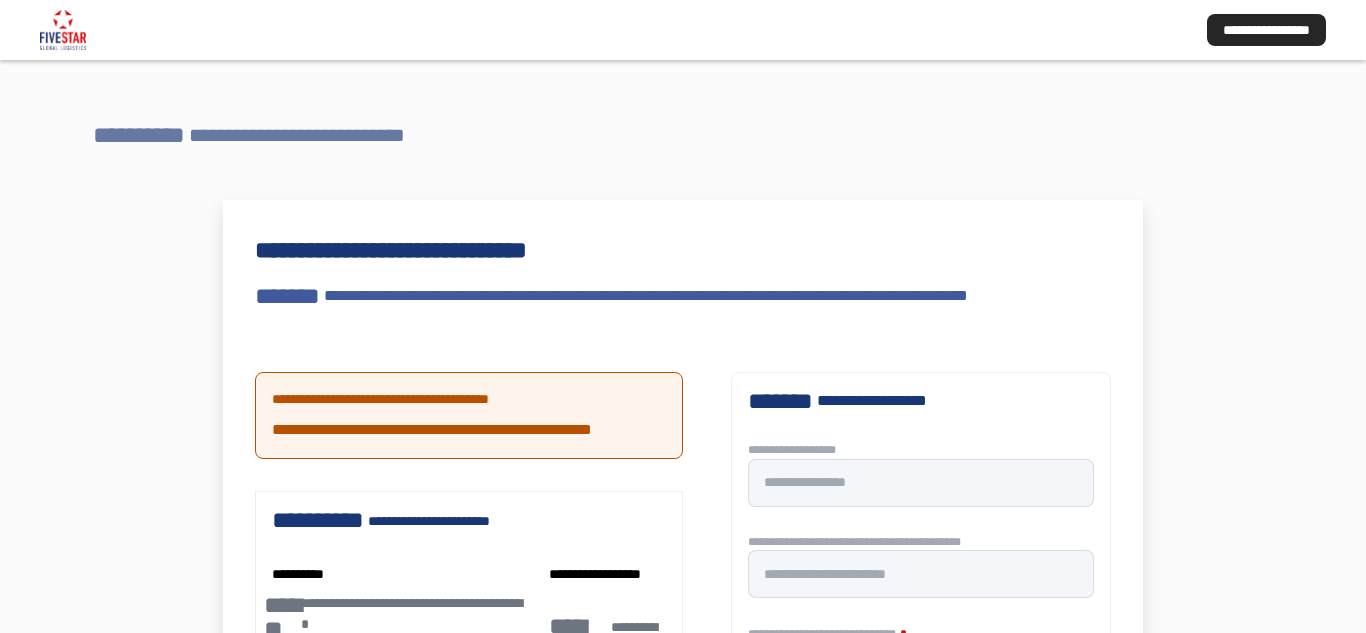 click on "**********" at bounding box center (302, 135) 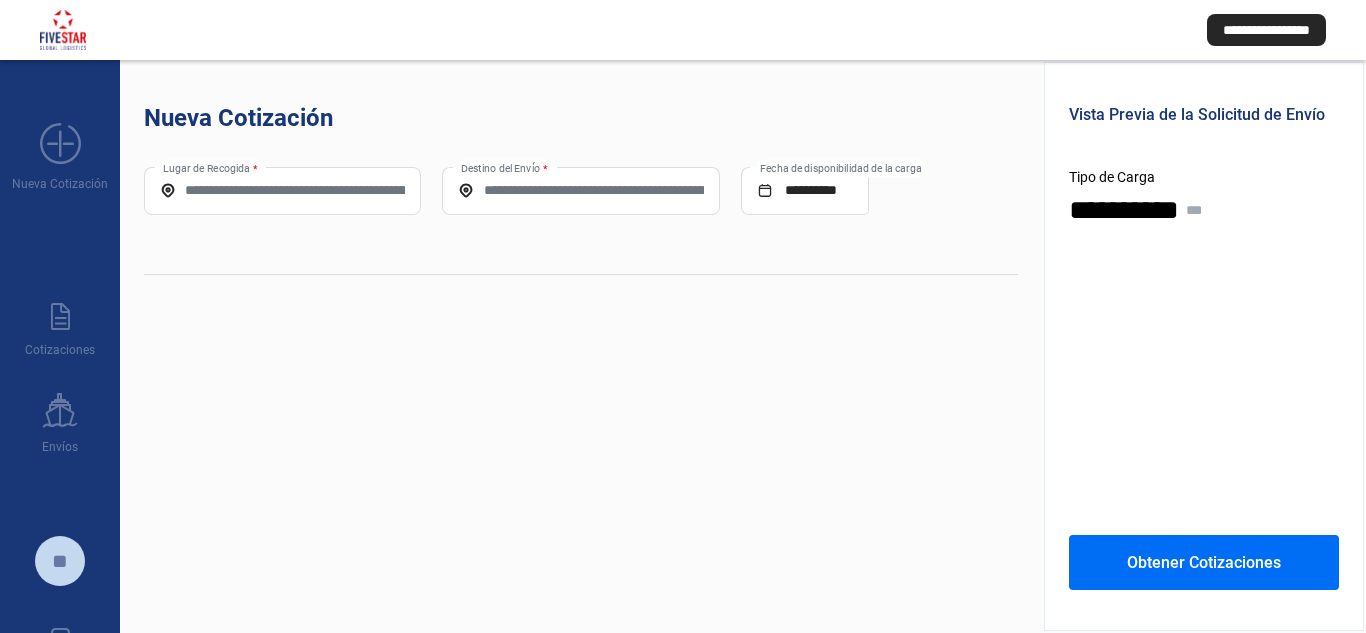 scroll, scrollTop: 0, scrollLeft: 0, axis: both 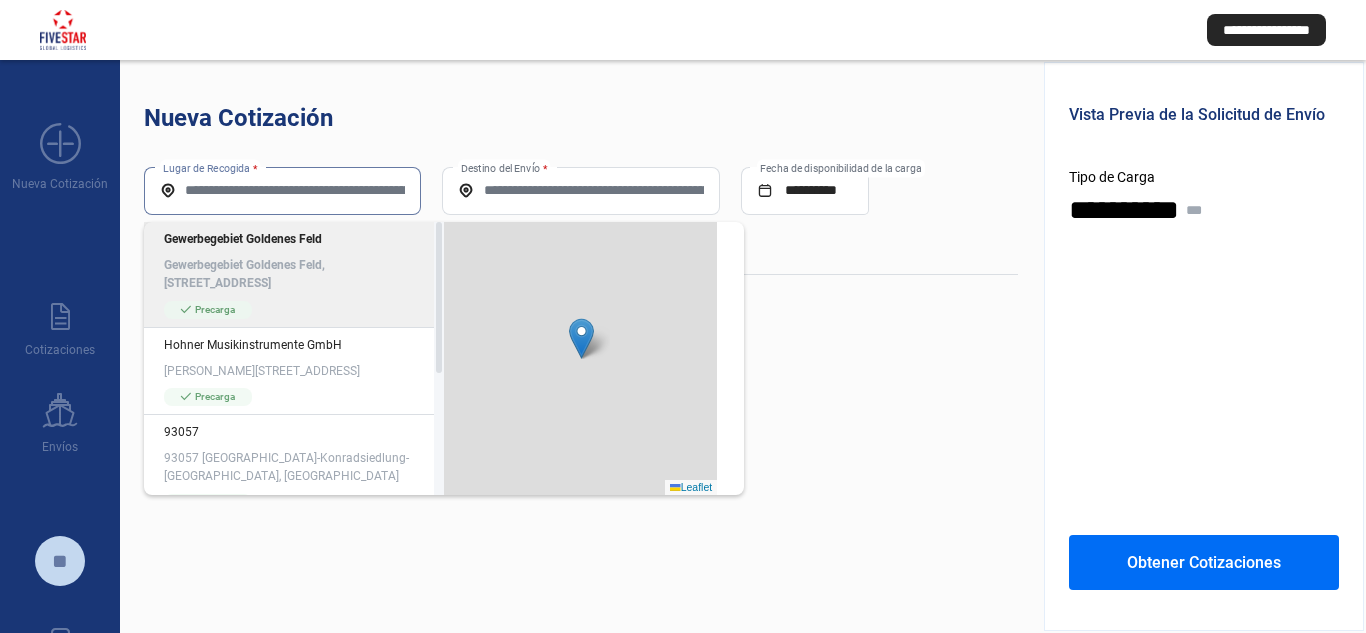 click on "Lugar de Recogida *" at bounding box center [282, 190] 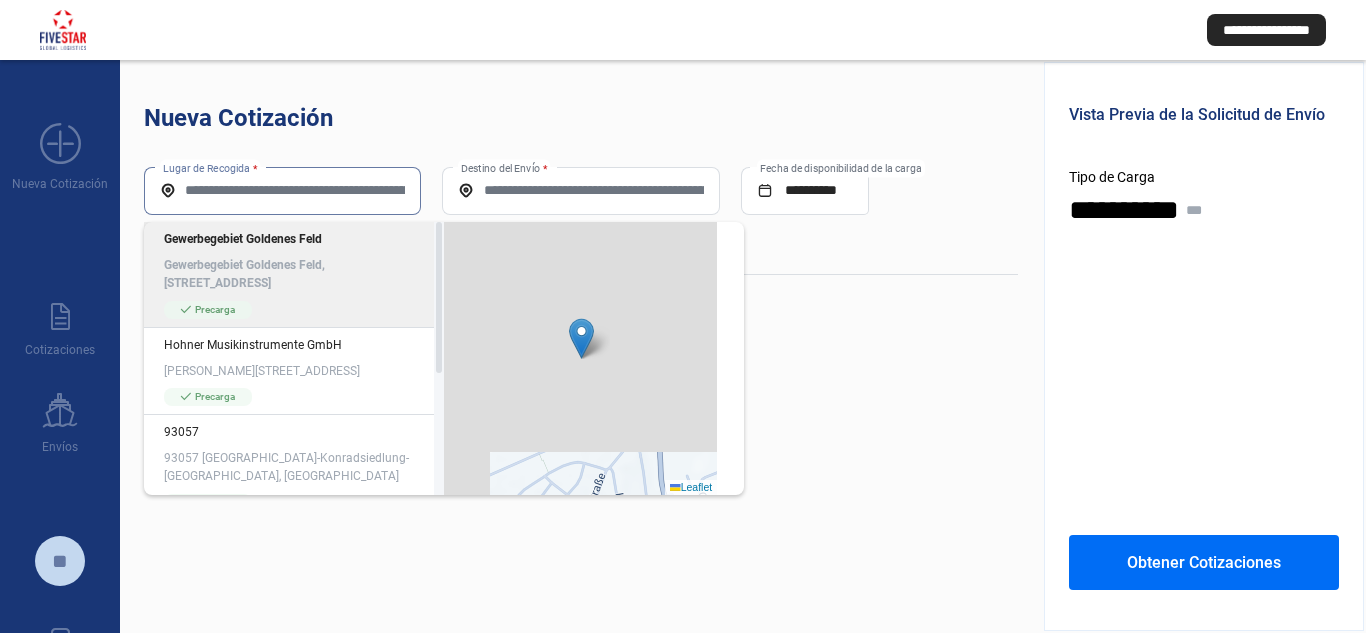 paste on "*****" 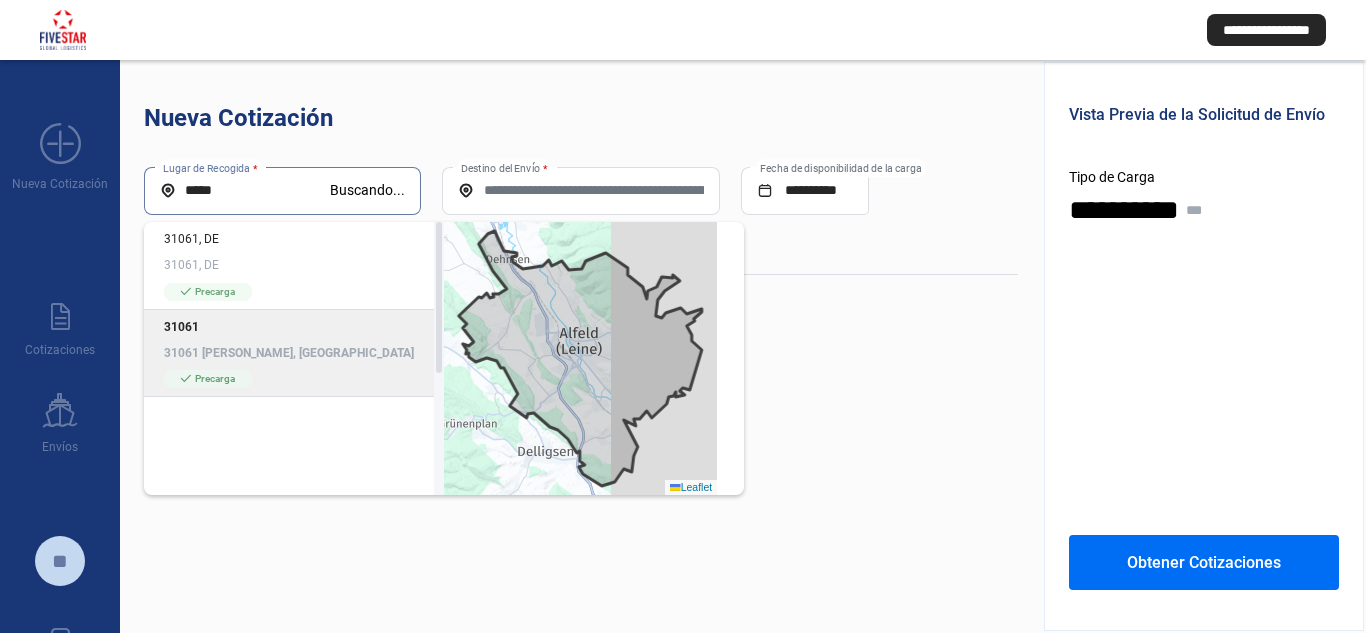click on "31061 [PERSON_NAME], [GEOGRAPHIC_DATA]" 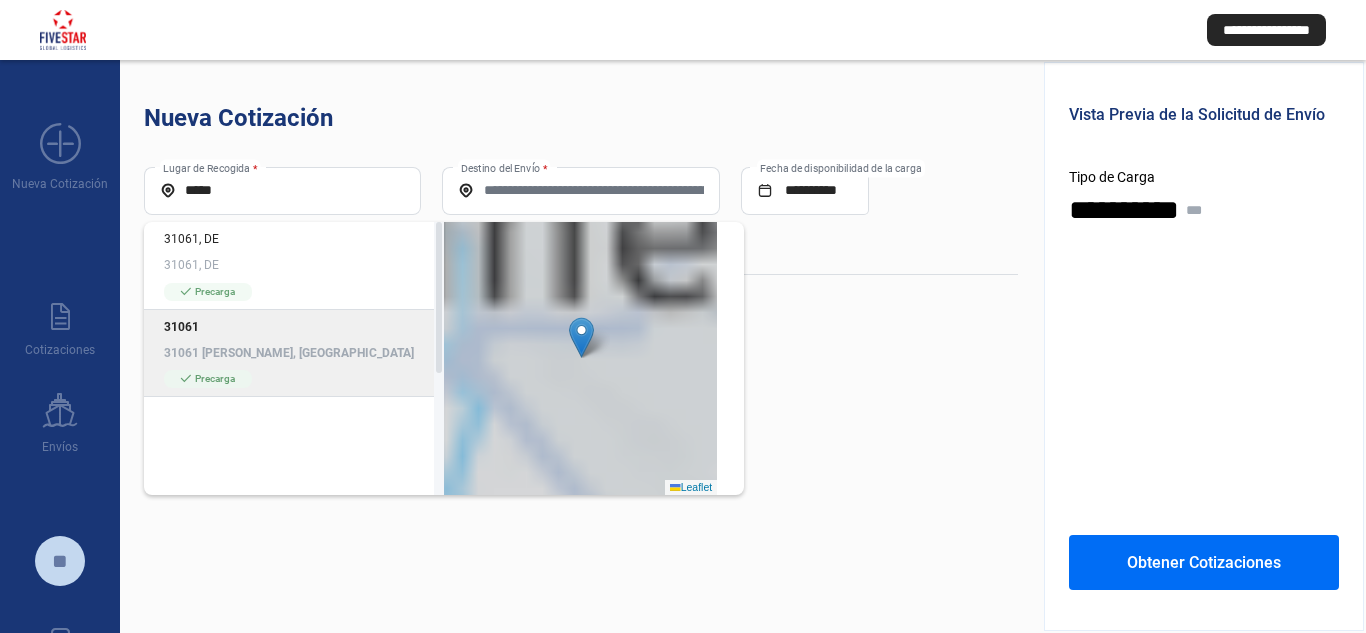type on "**********" 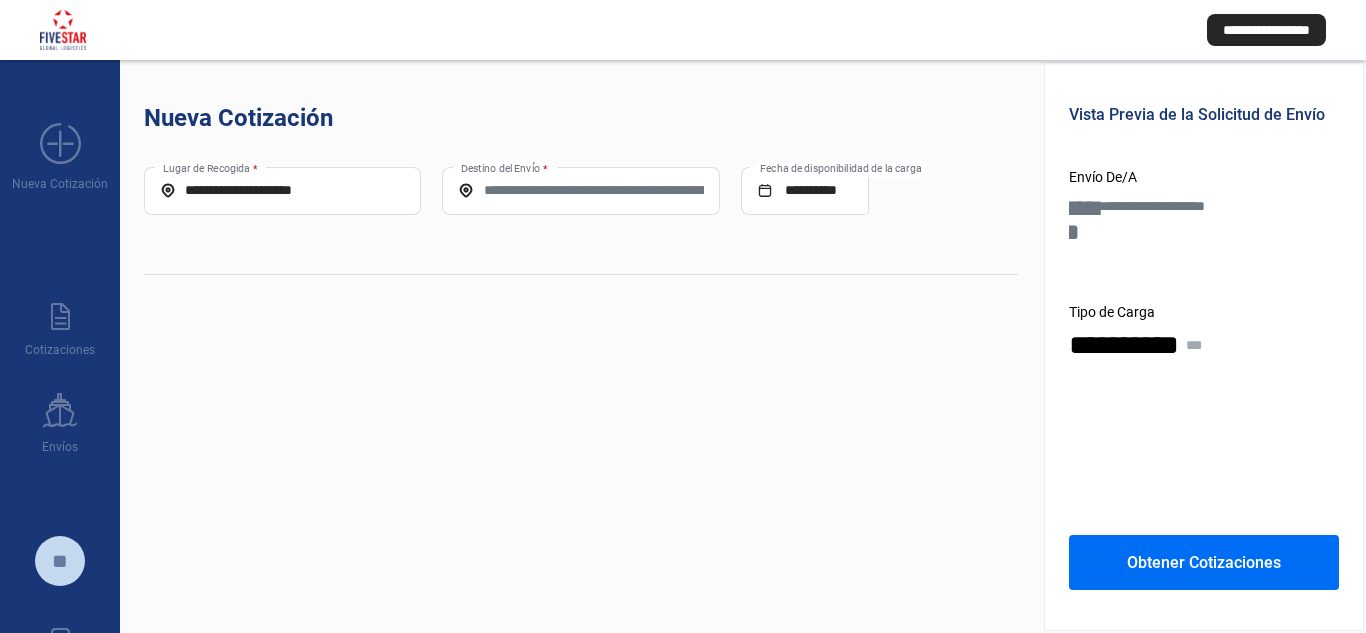 click on "Destino del Envío *" at bounding box center [580, 190] 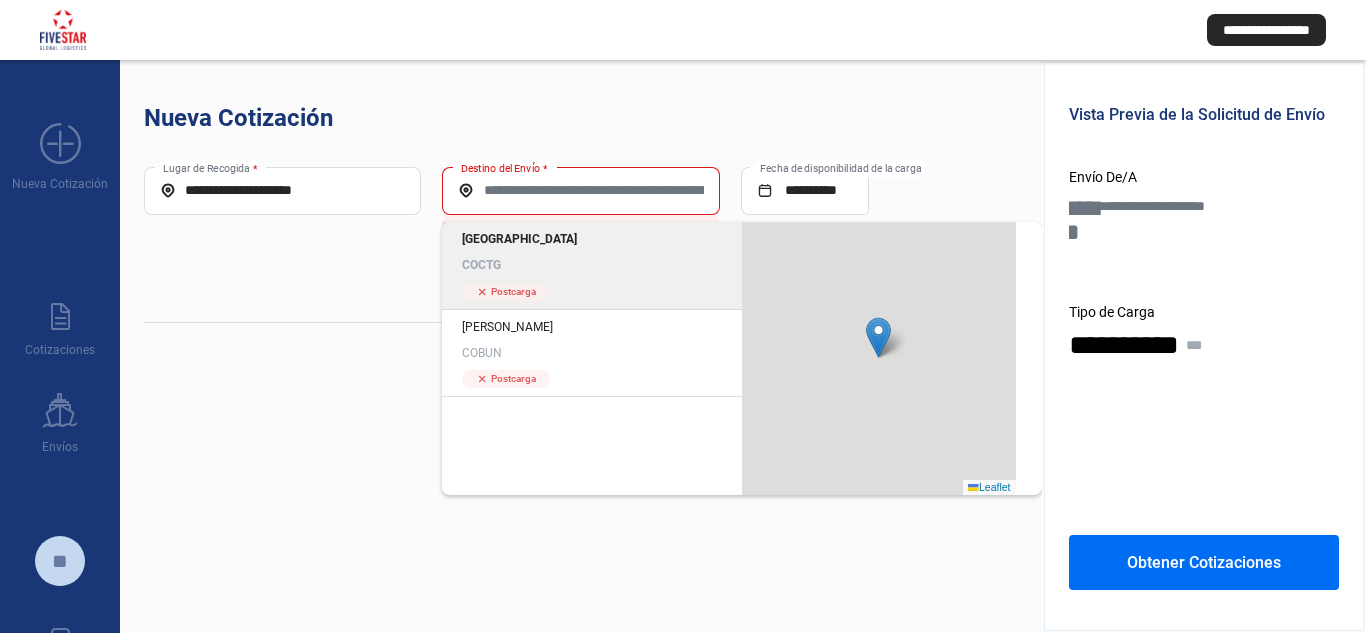 click on "Cartagena COCTG" 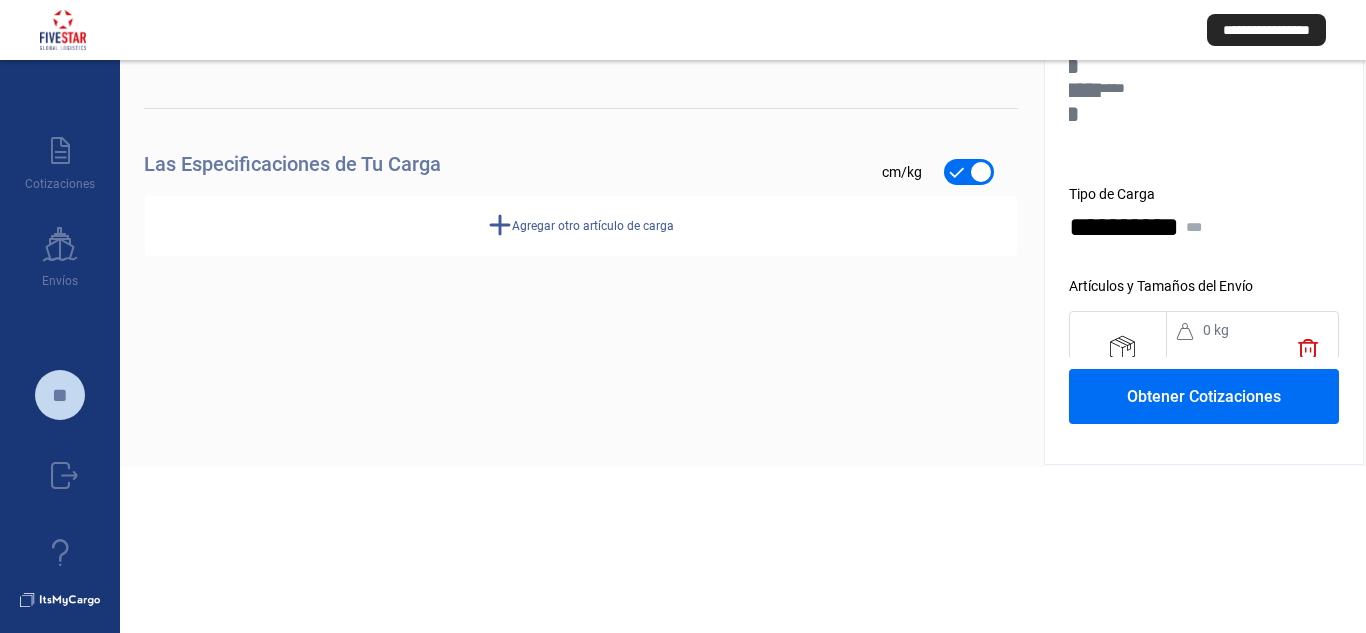 scroll, scrollTop: 186, scrollLeft: 0, axis: vertical 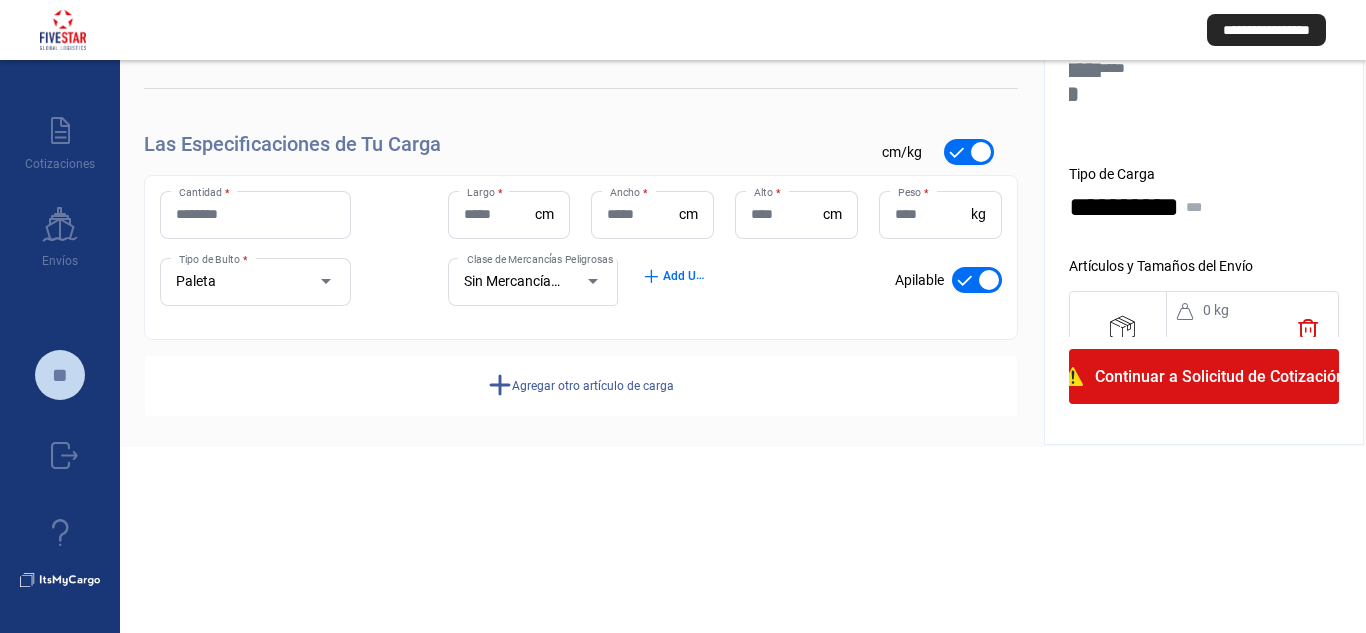 click on "Cantidad *" at bounding box center [255, 214] 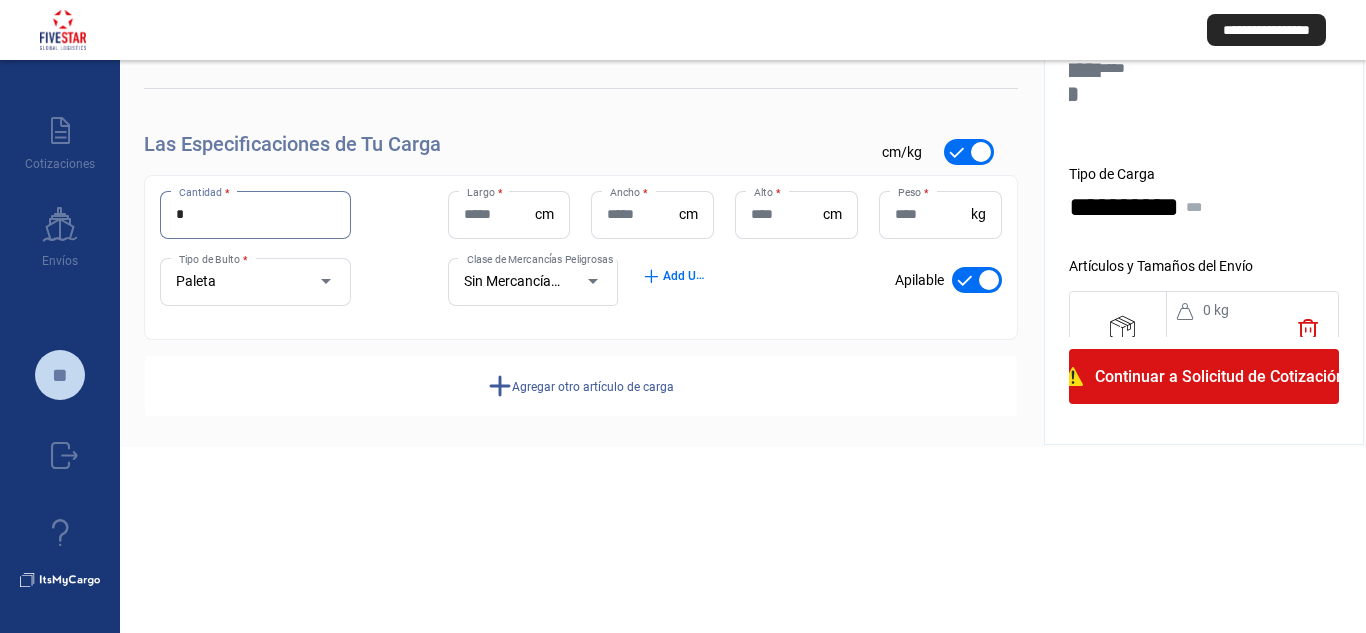 type on "*" 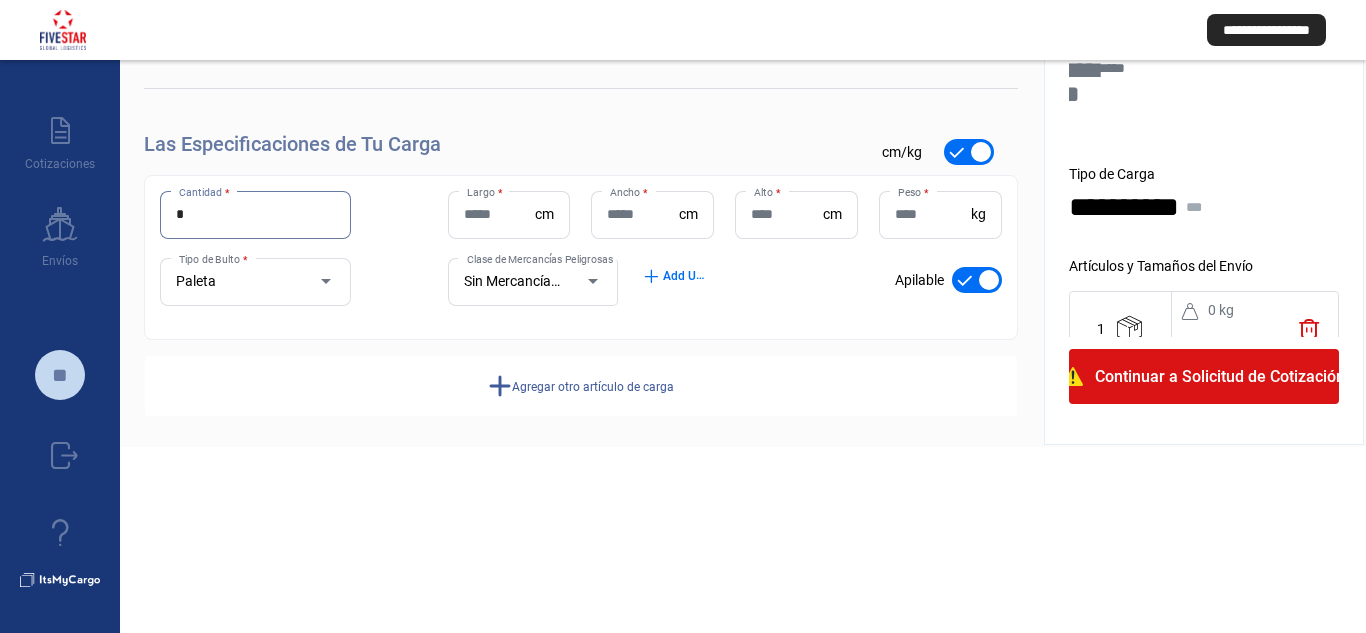 click on "Largo  *" at bounding box center [500, 214] 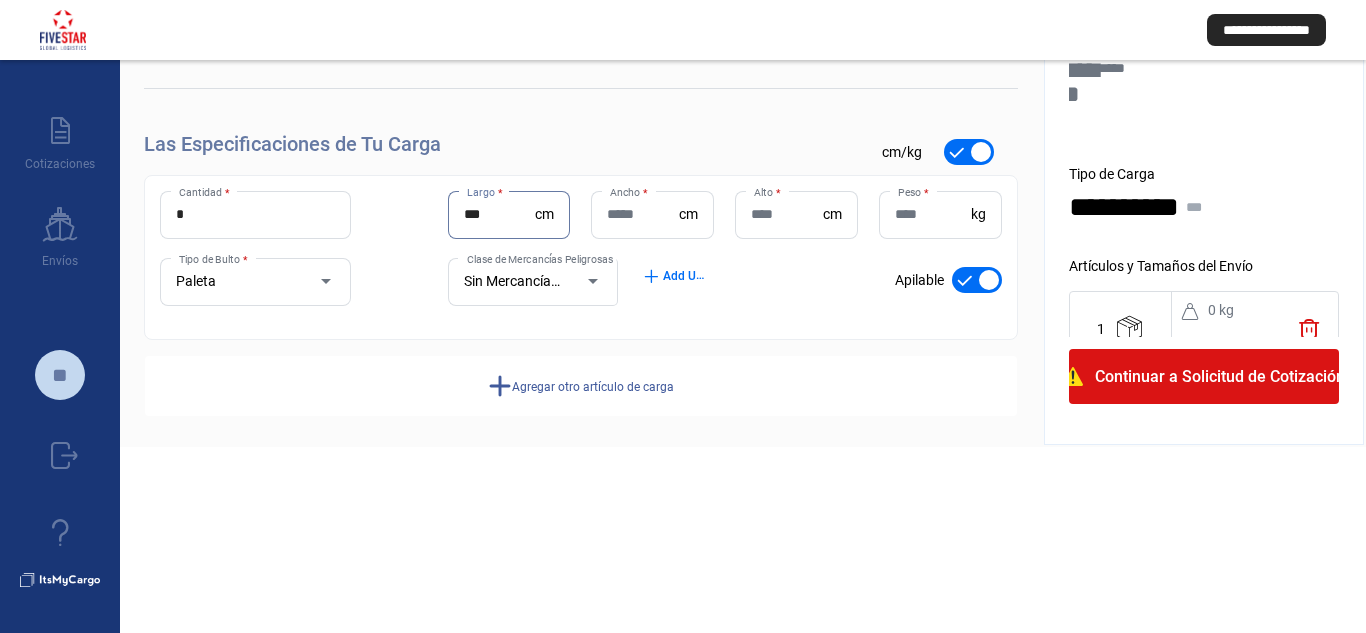 type on "***" 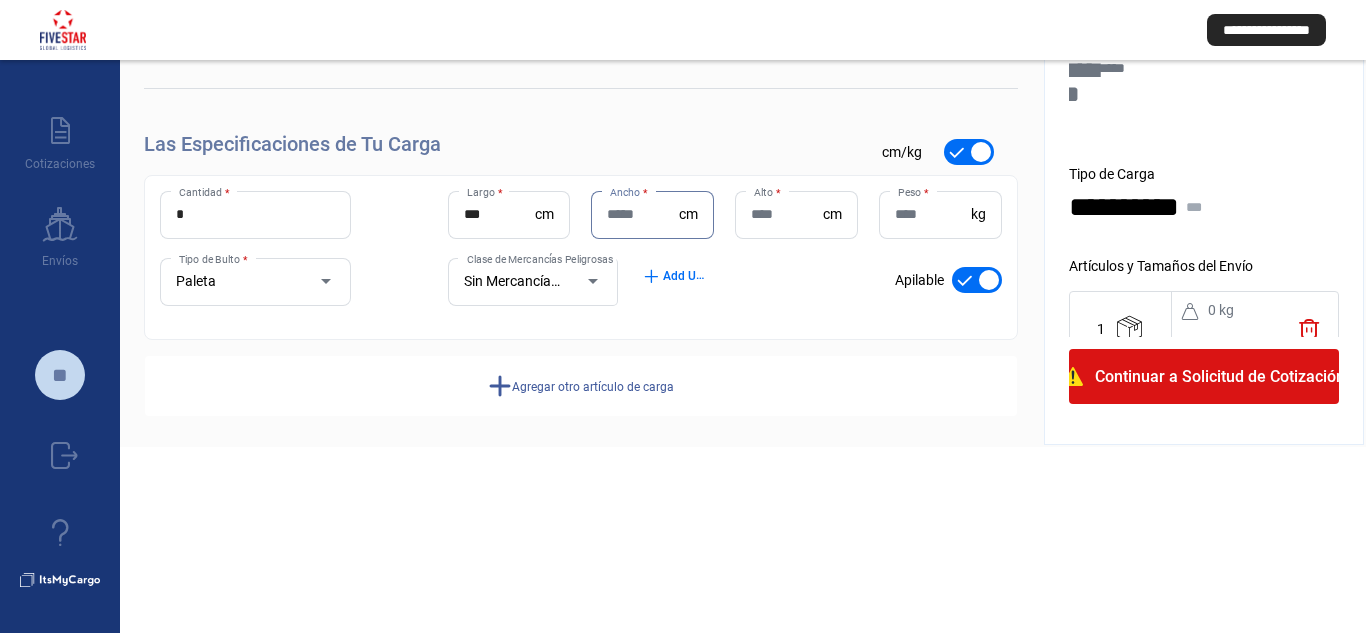 click on "Ancho  *" at bounding box center (643, 214) 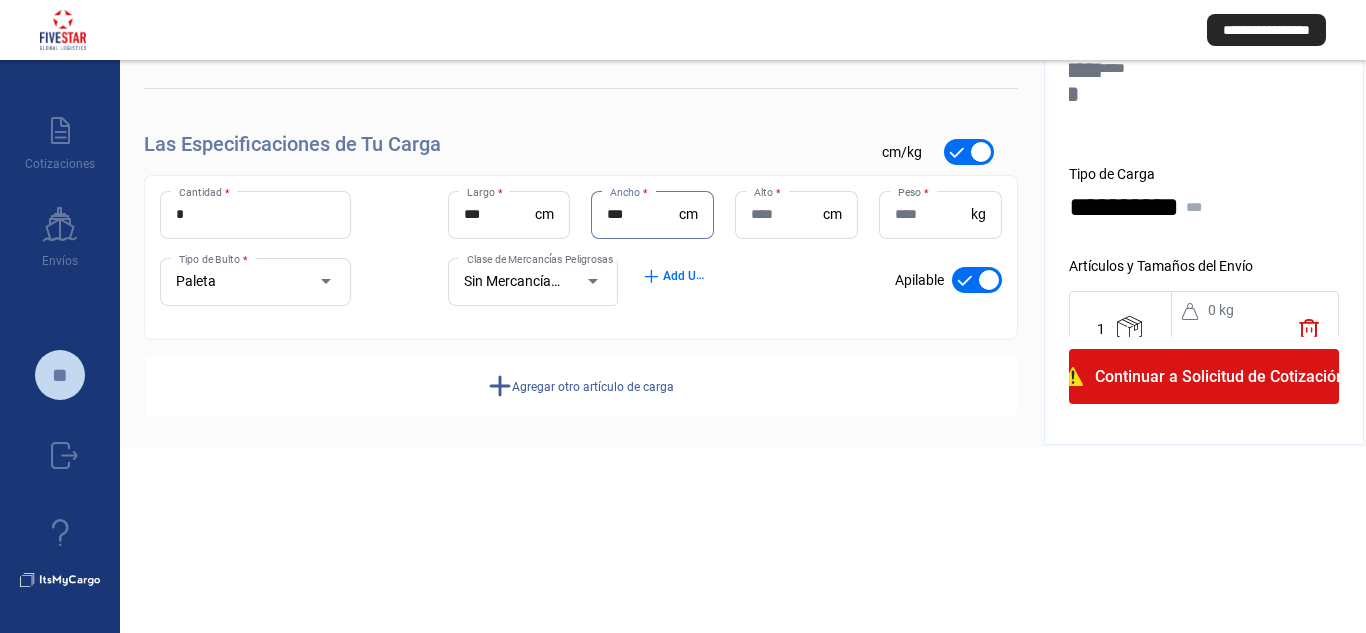 type on "***" 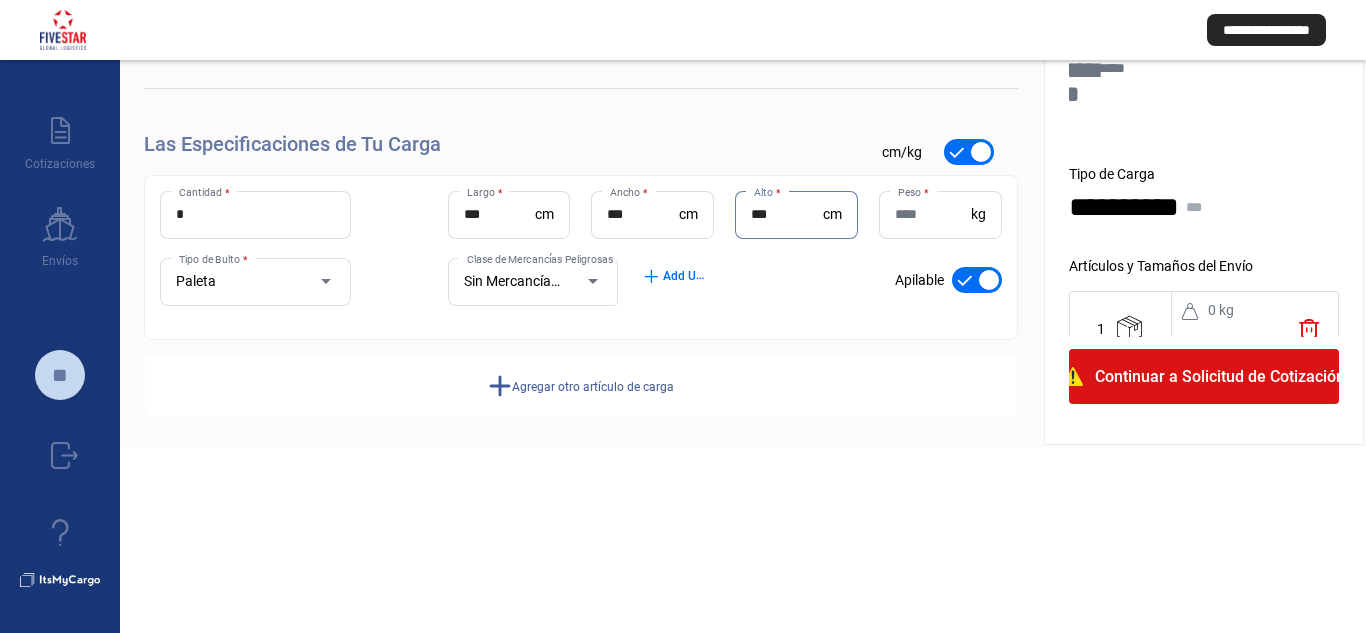 type on "***" 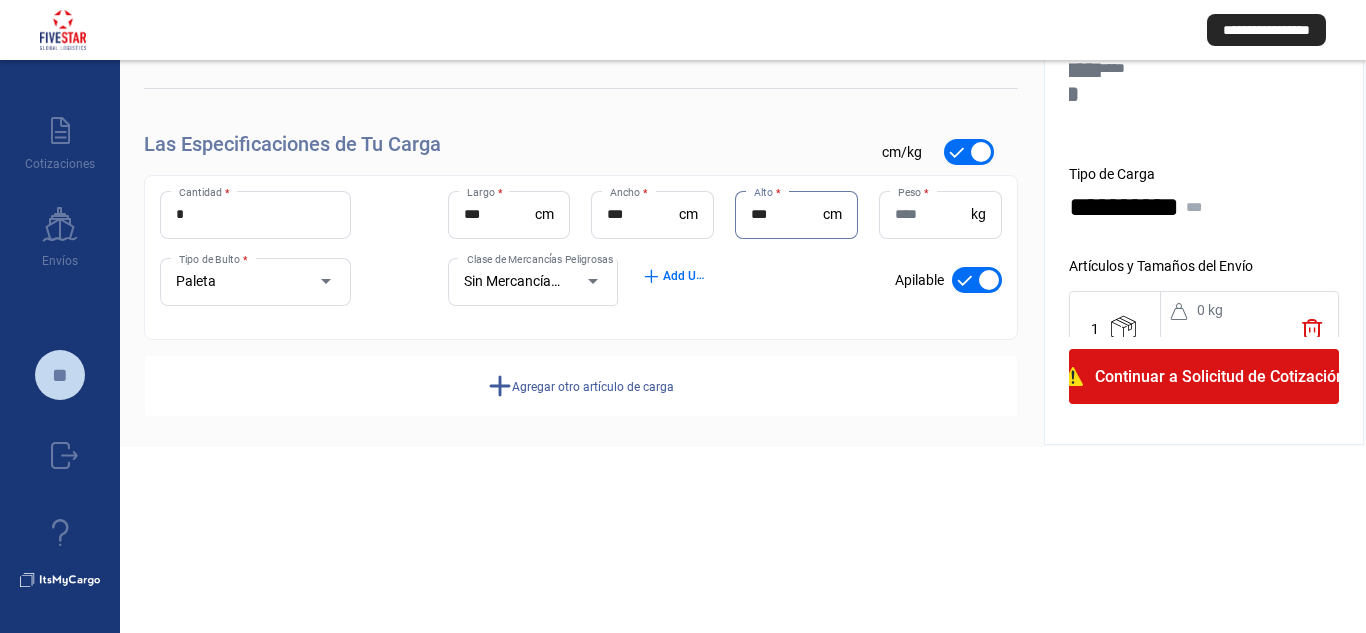 click on "Peso  *" at bounding box center (933, 214) 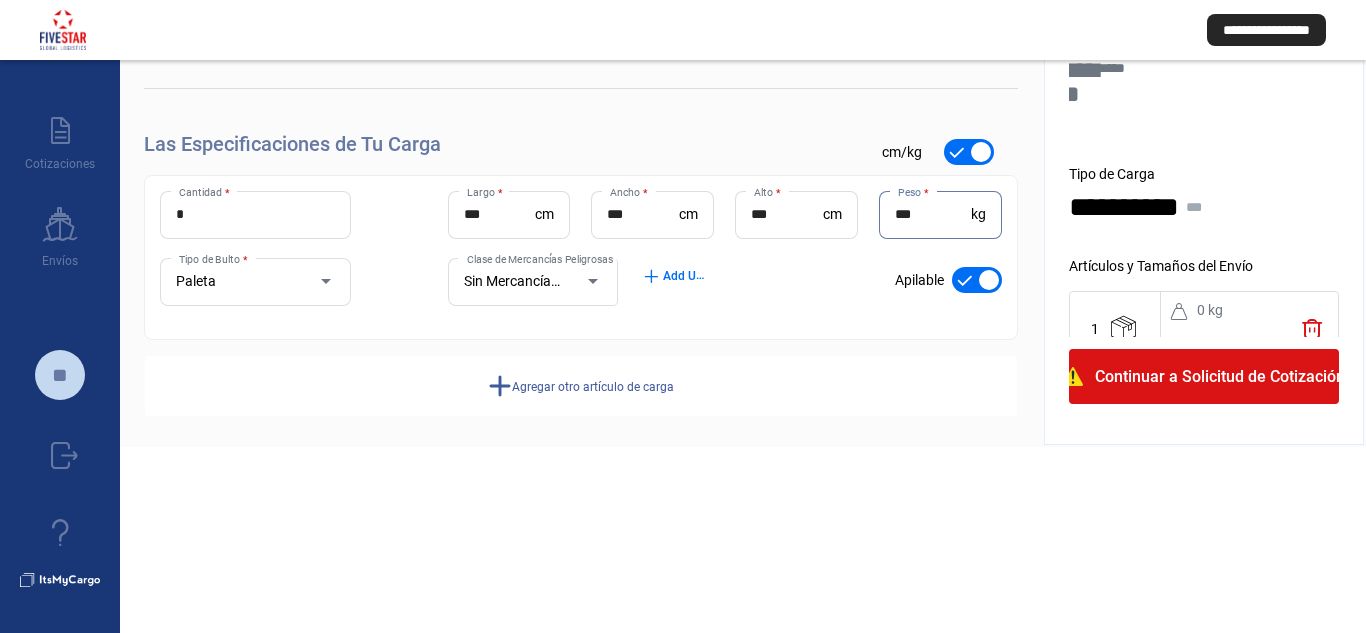 type on "***" 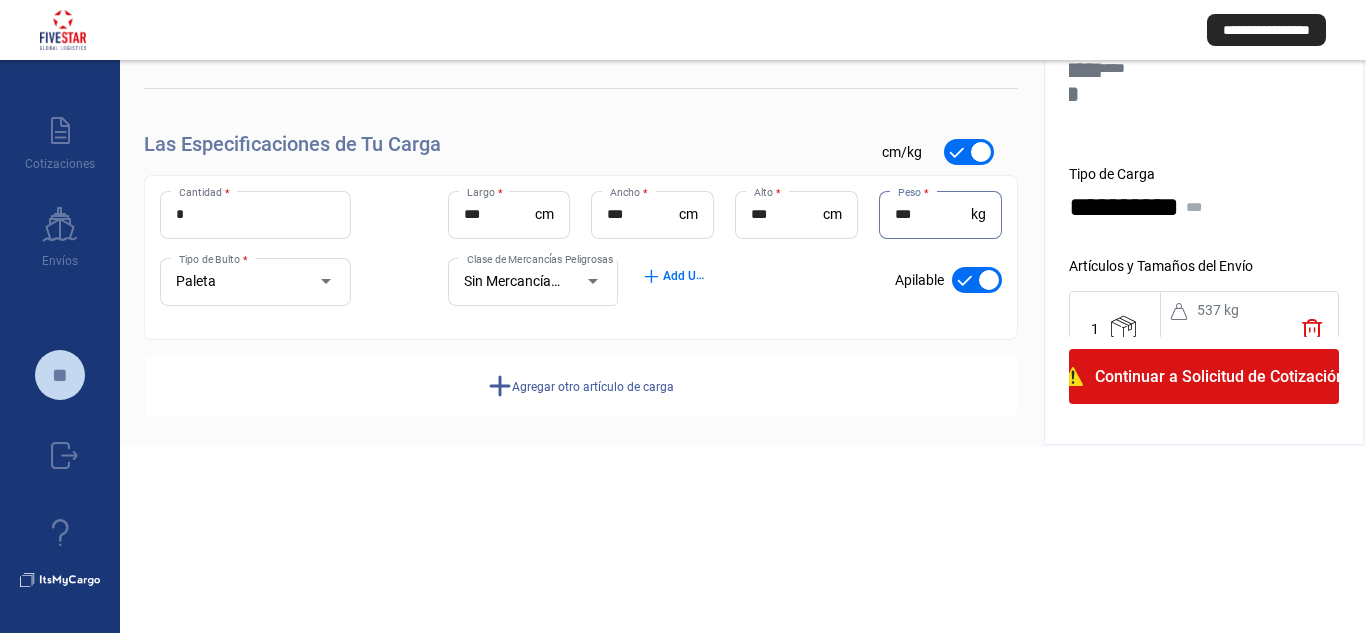 drag, startPoint x: 960, startPoint y: 286, endPoint x: 978, endPoint y: 319, distance: 37.589893 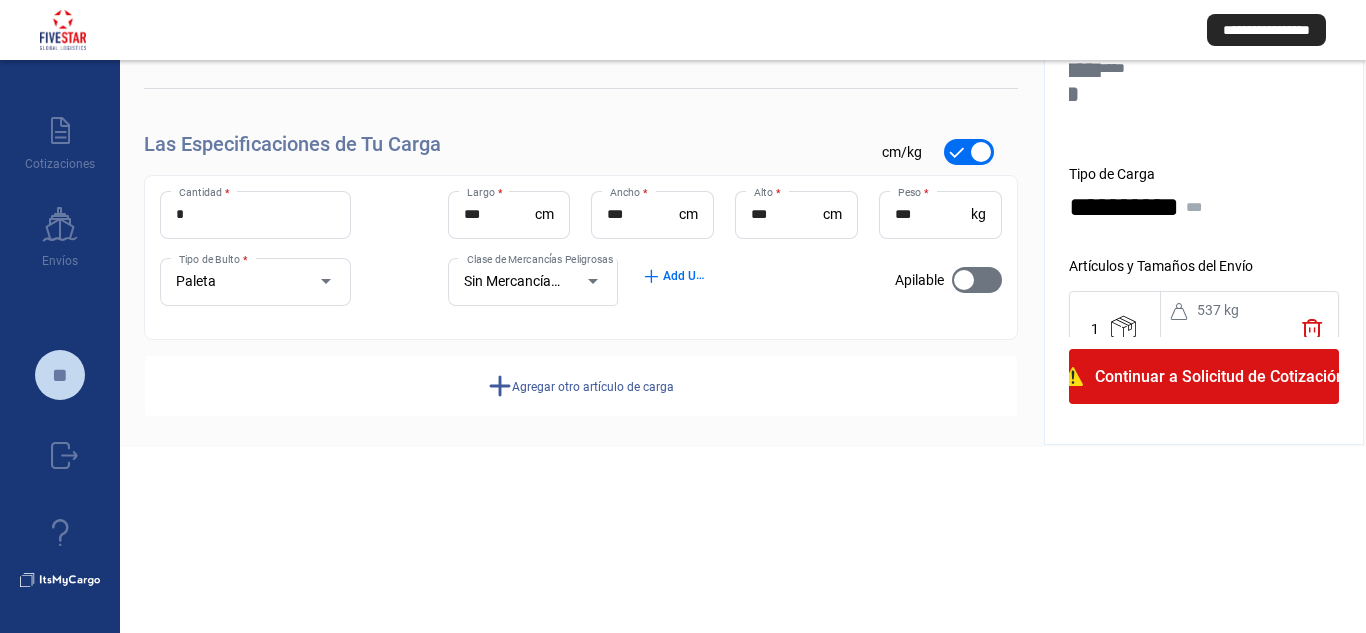 click on "Continuar a Solicitud de Cotización" 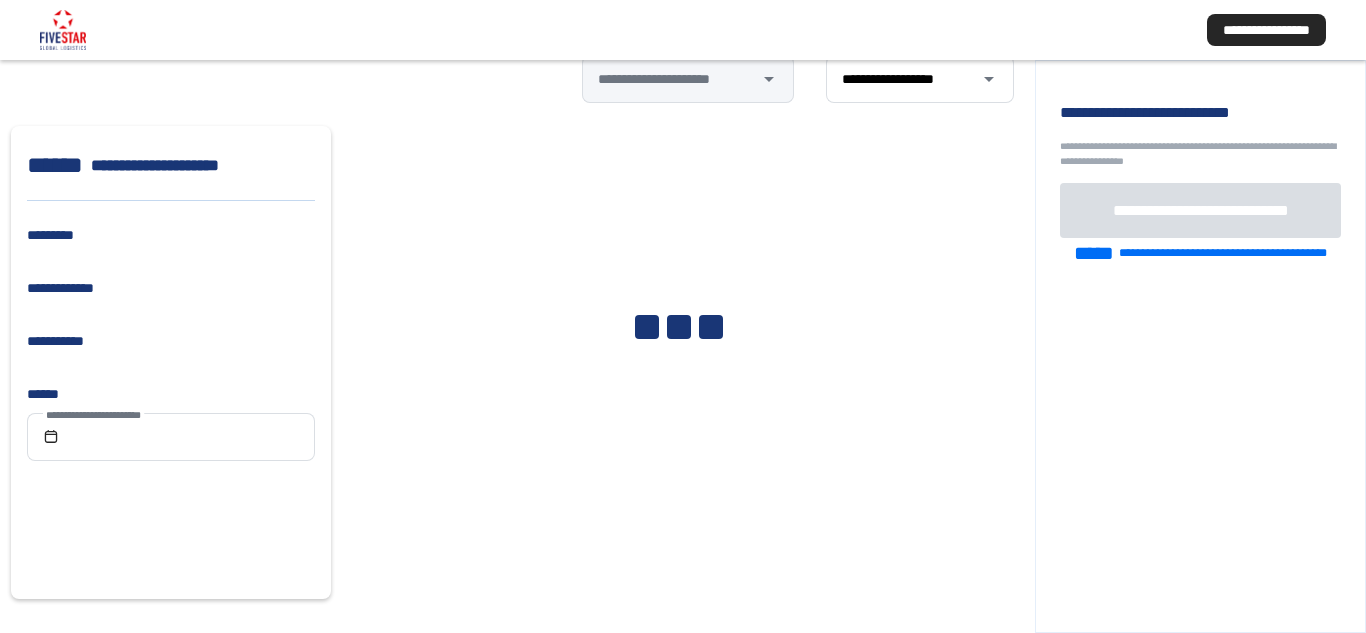 scroll, scrollTop: 152, scrollLeft: 0, axis: vertical 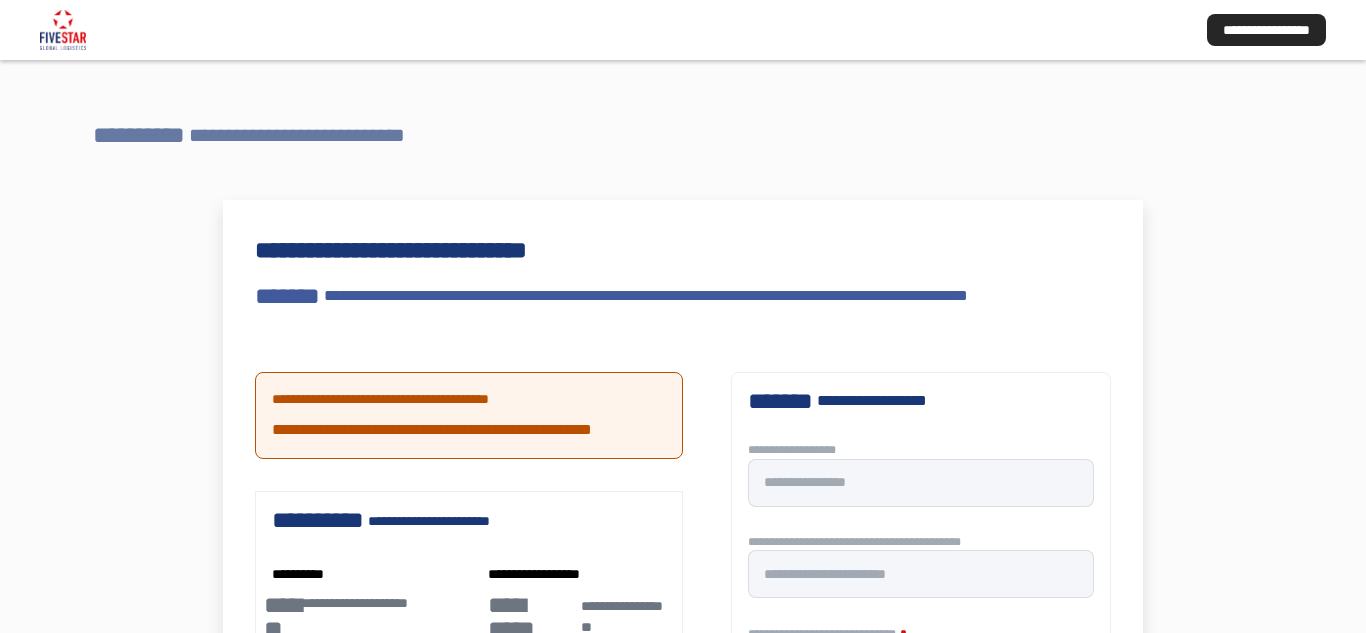 click on "**********" at bounding box center (302, 135) 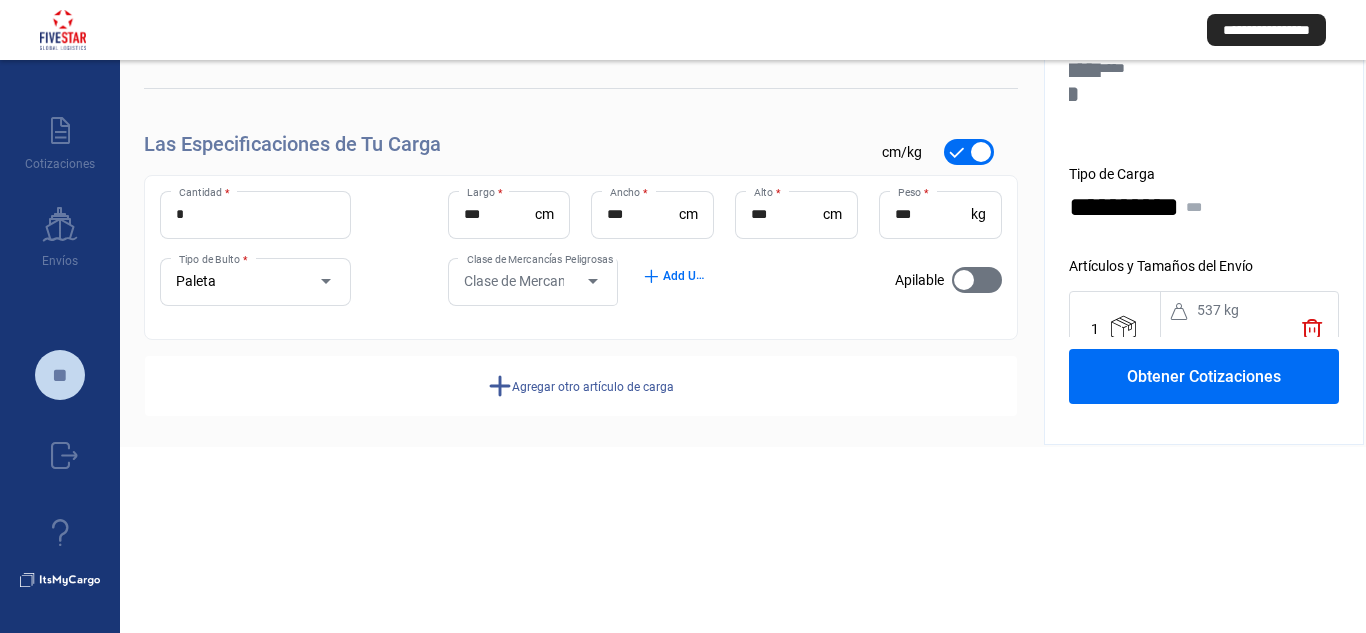 scroll, scrollTop: 0, scrollLeft: 0, axis: both 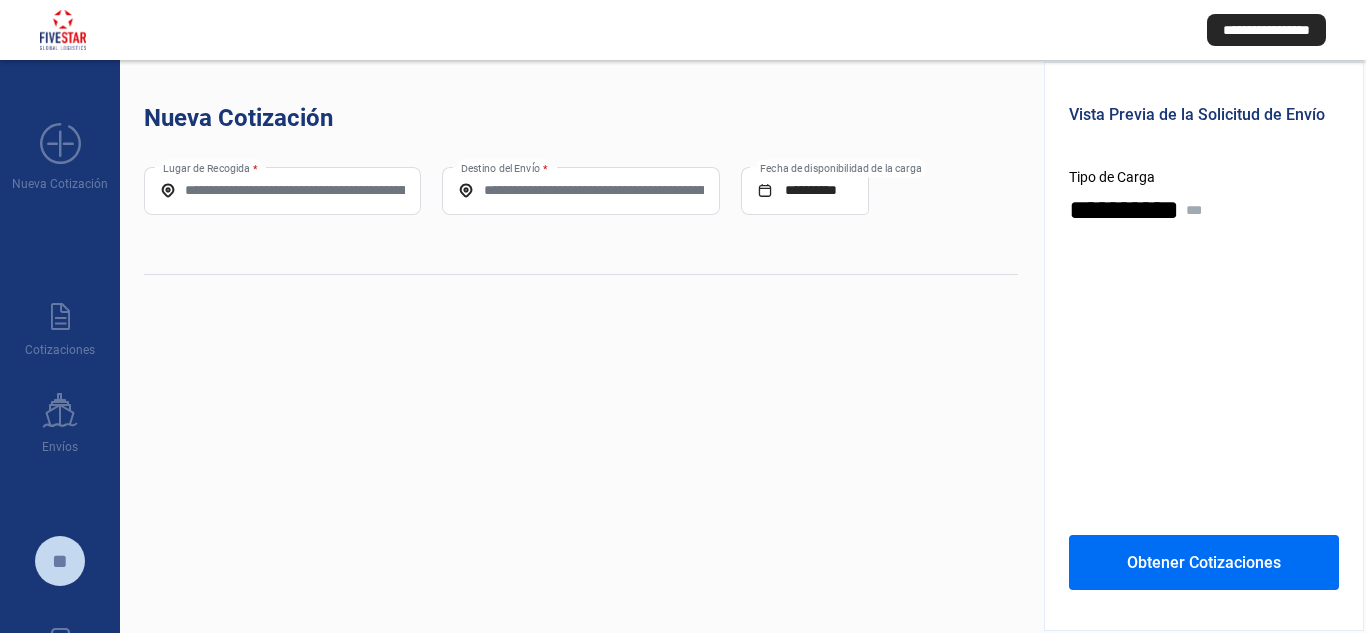 click on "Lugar de Recogida *" at bounding box center (282, 190) 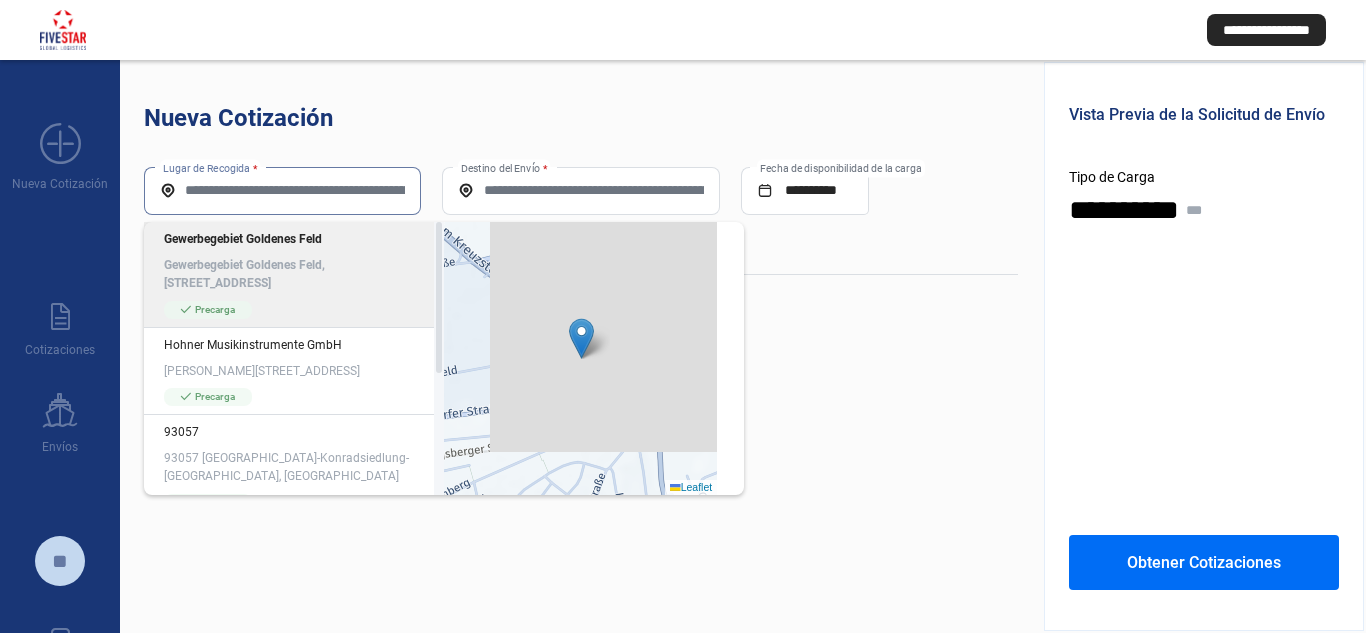 paste on "*****" 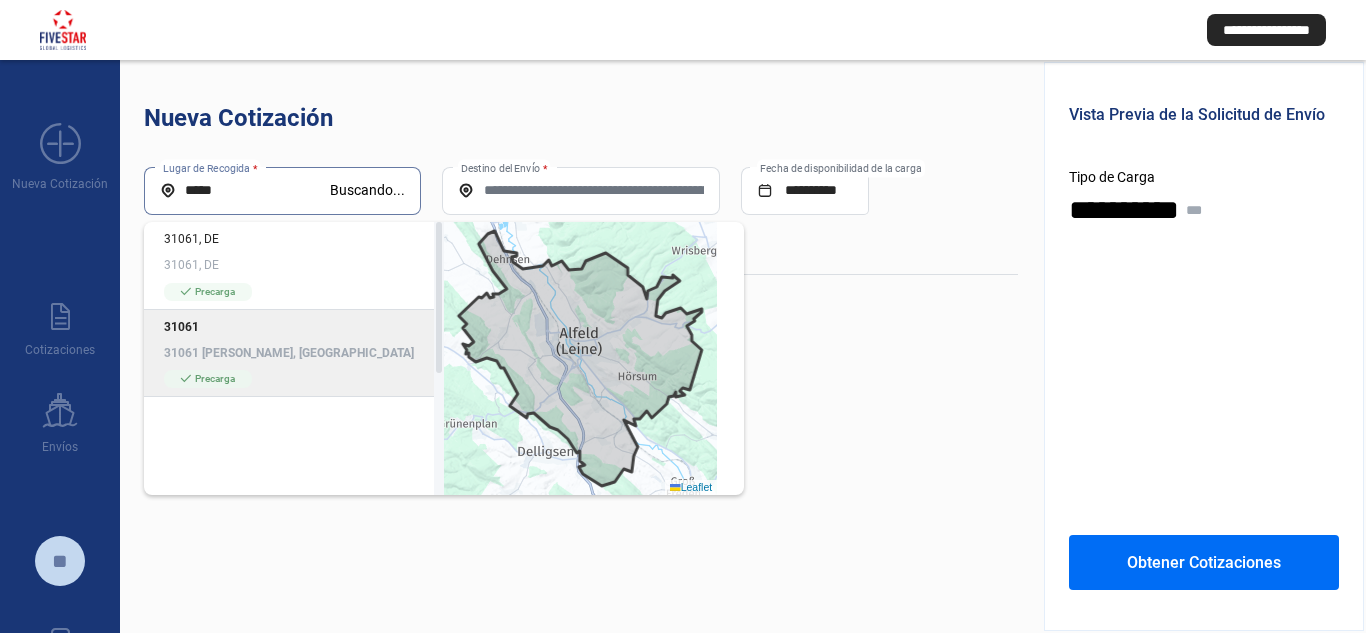 drag, startPoint x: 234, startPoint y: 341, endPoint x: 249, endPoint y: 320, distance: 25.806976 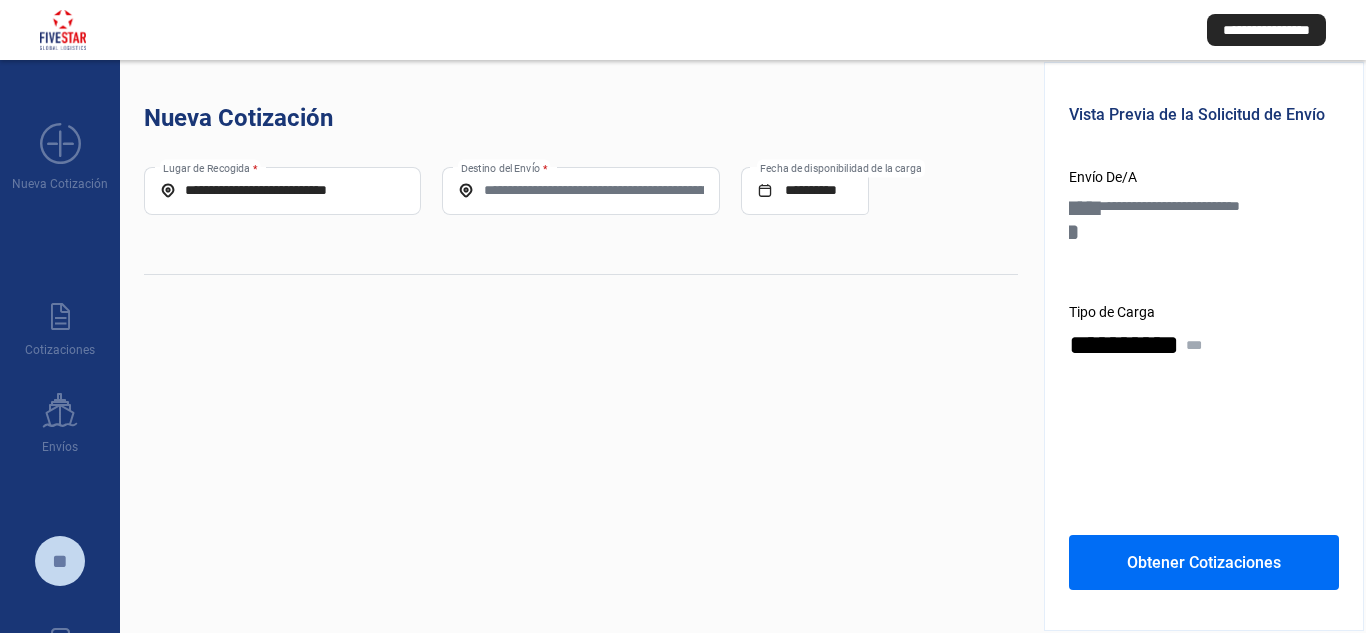 click on "Destino del Envío *" 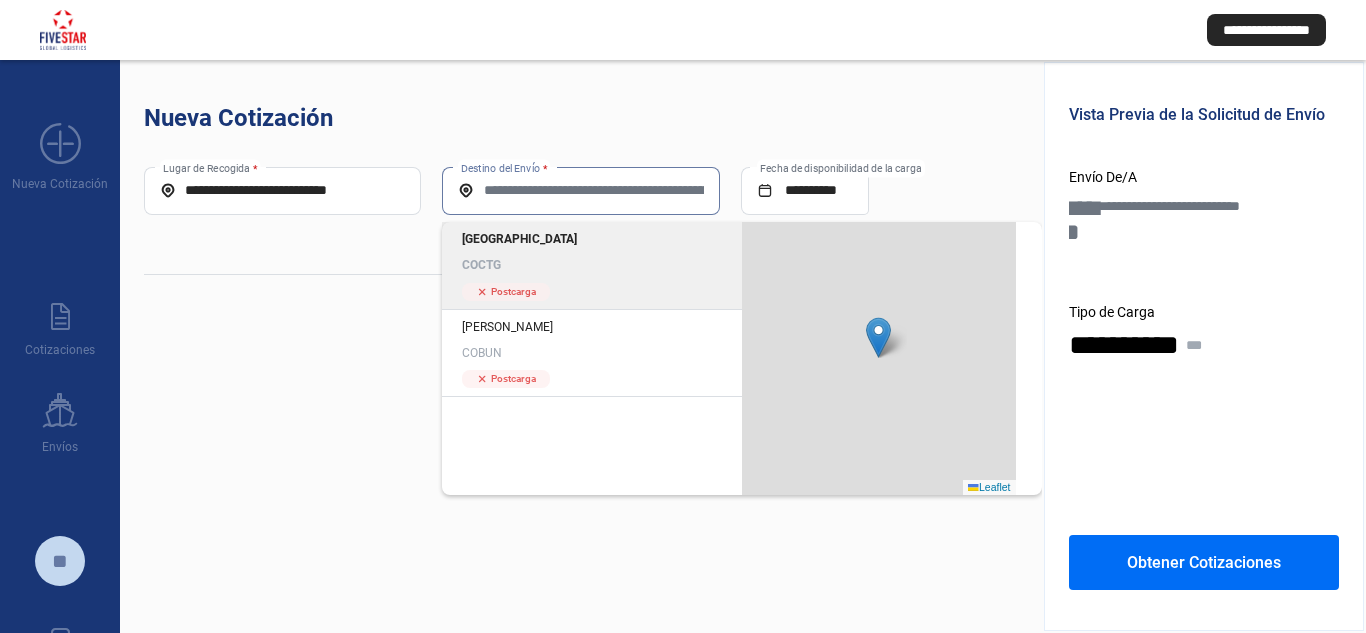 click on "COCTG" 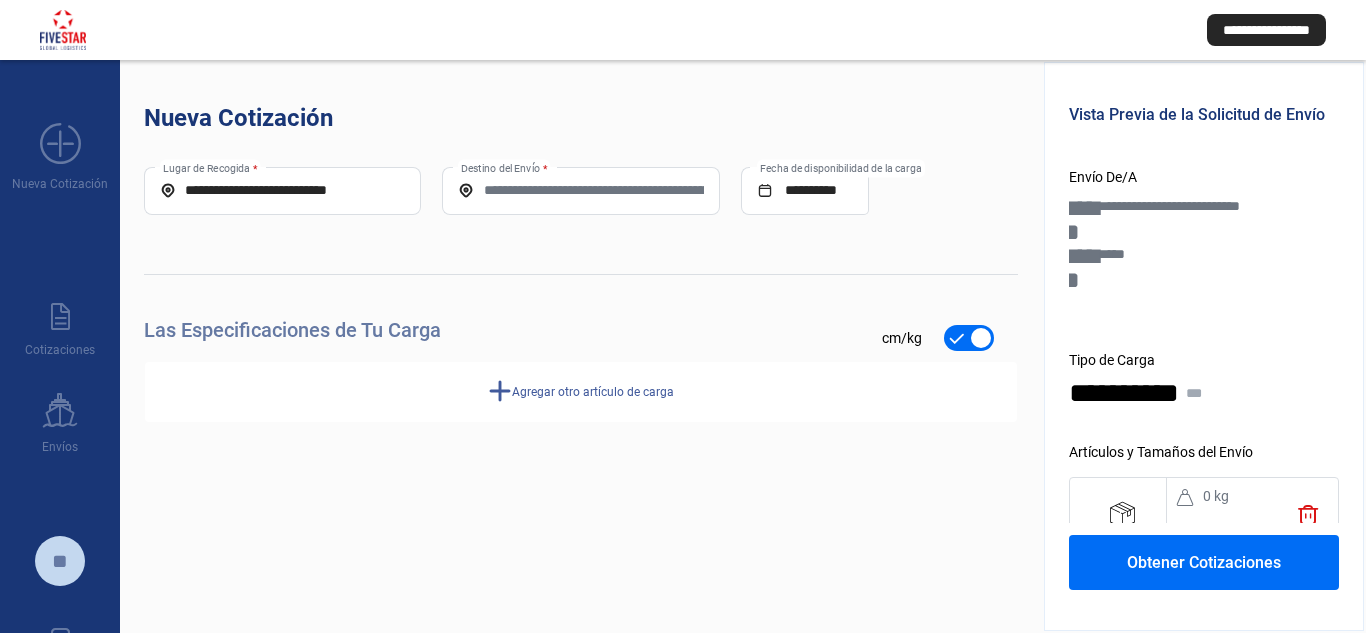 type on "*****" 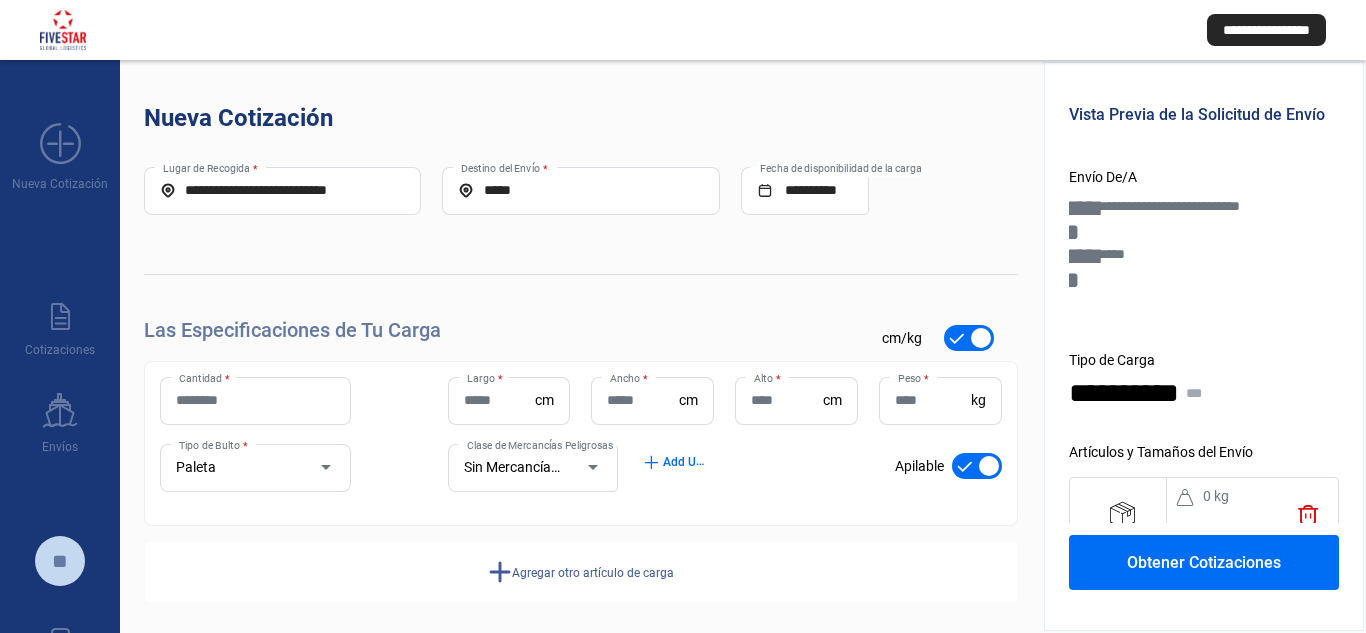 click at bounding box center (977, 466) 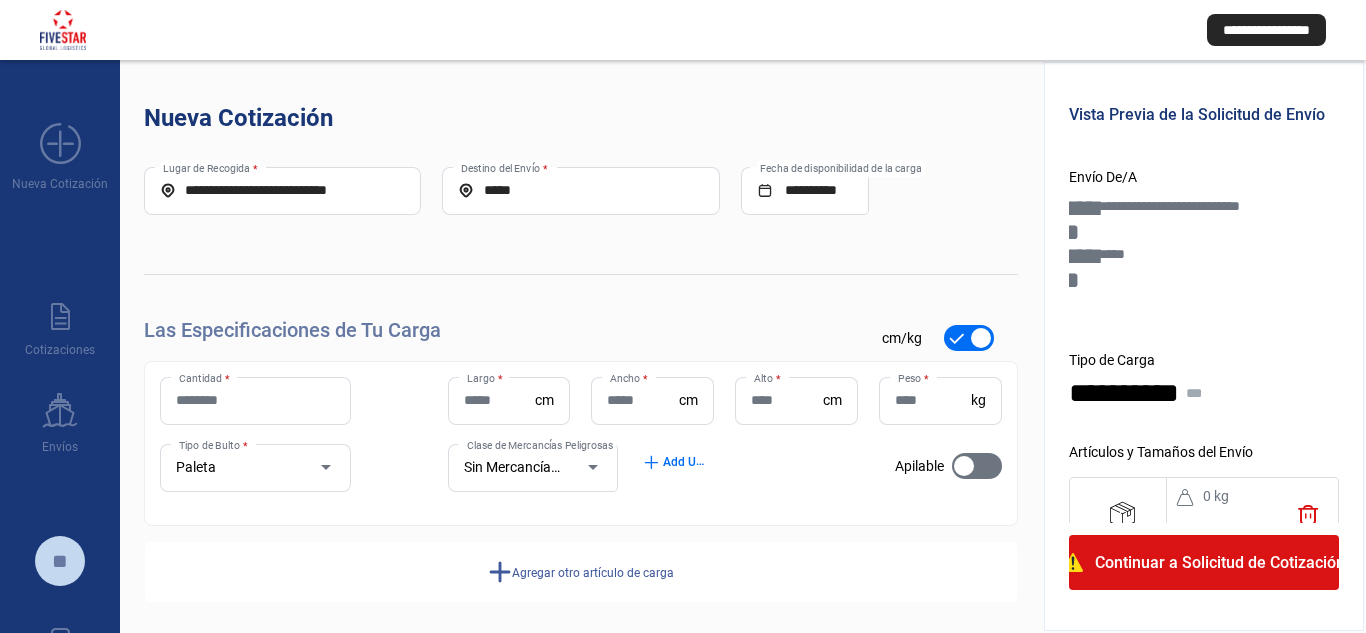 click on "Cantidad *" at bounding box center (255, 400) 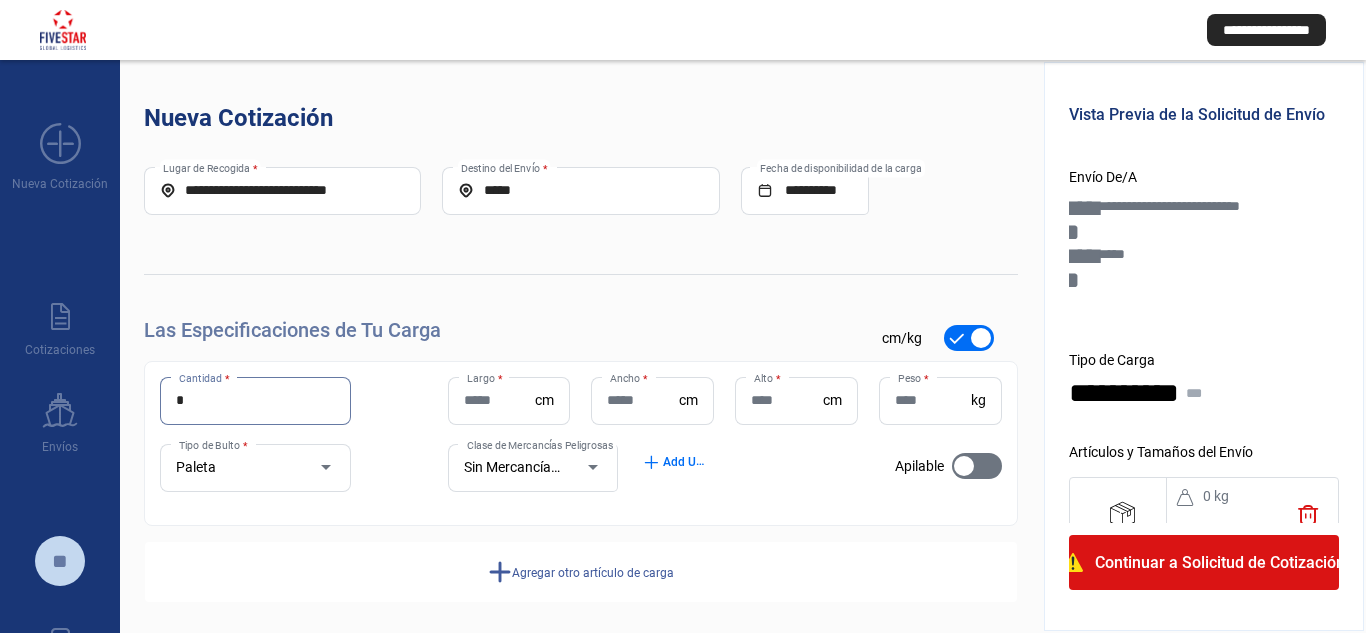 type on "*" 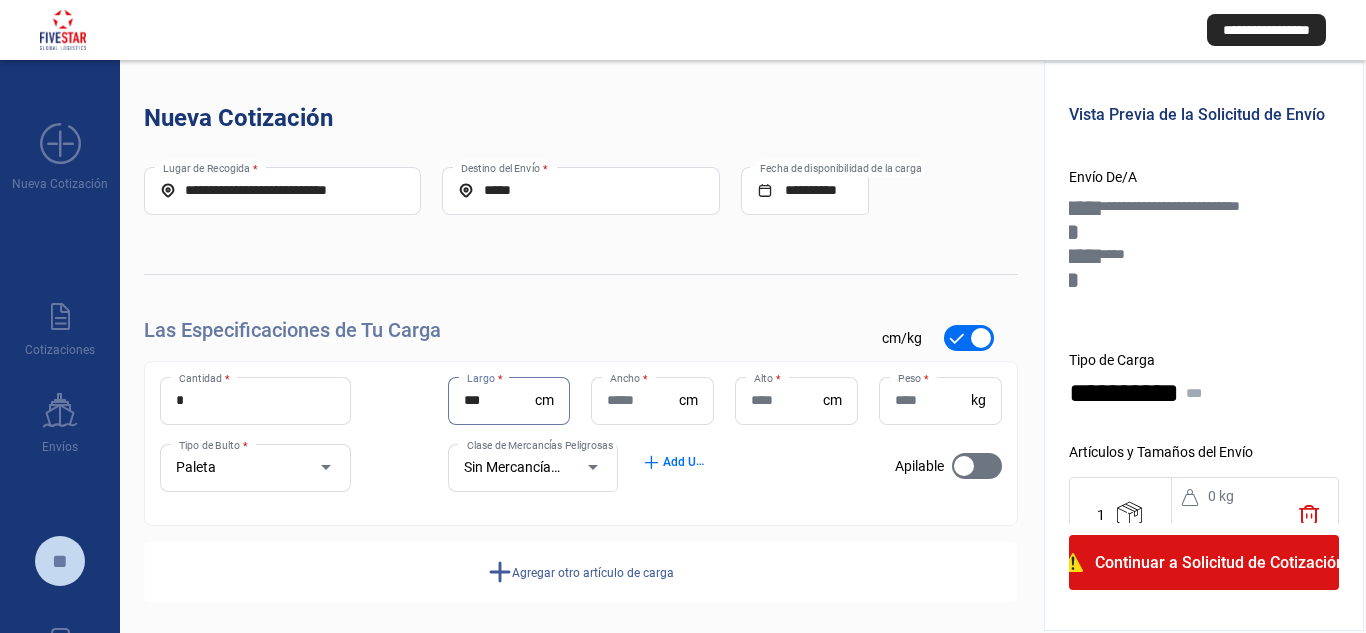 type on "***" 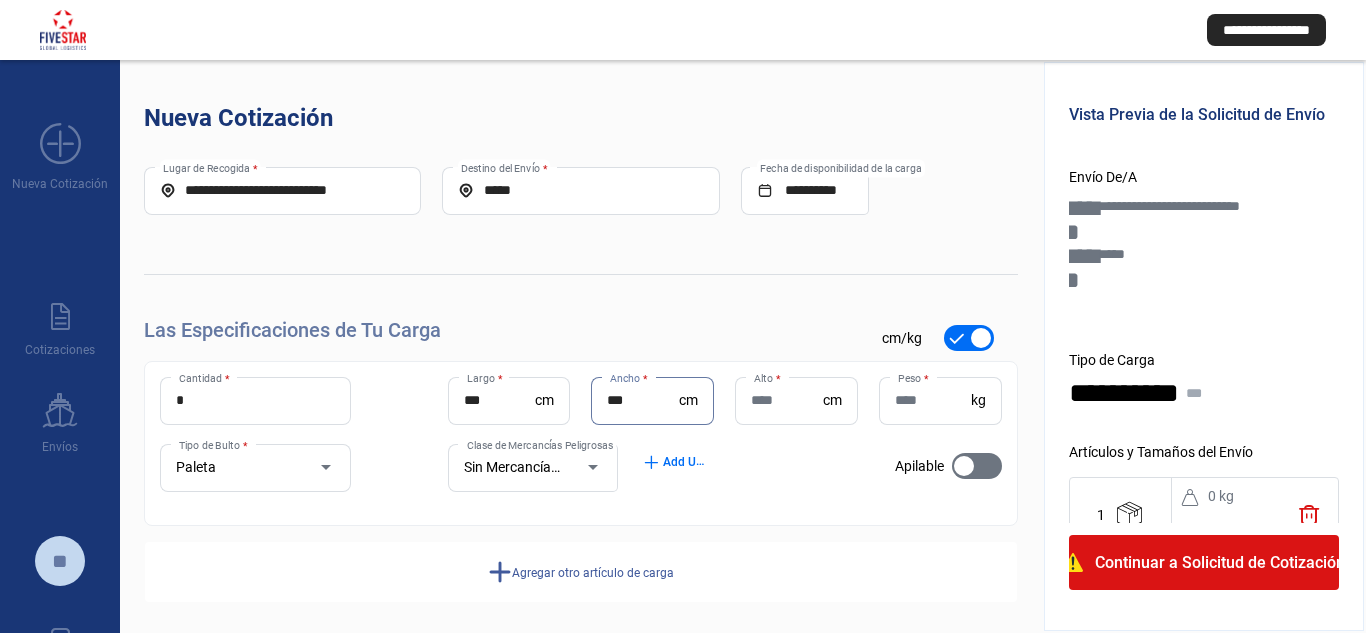 type on "***" 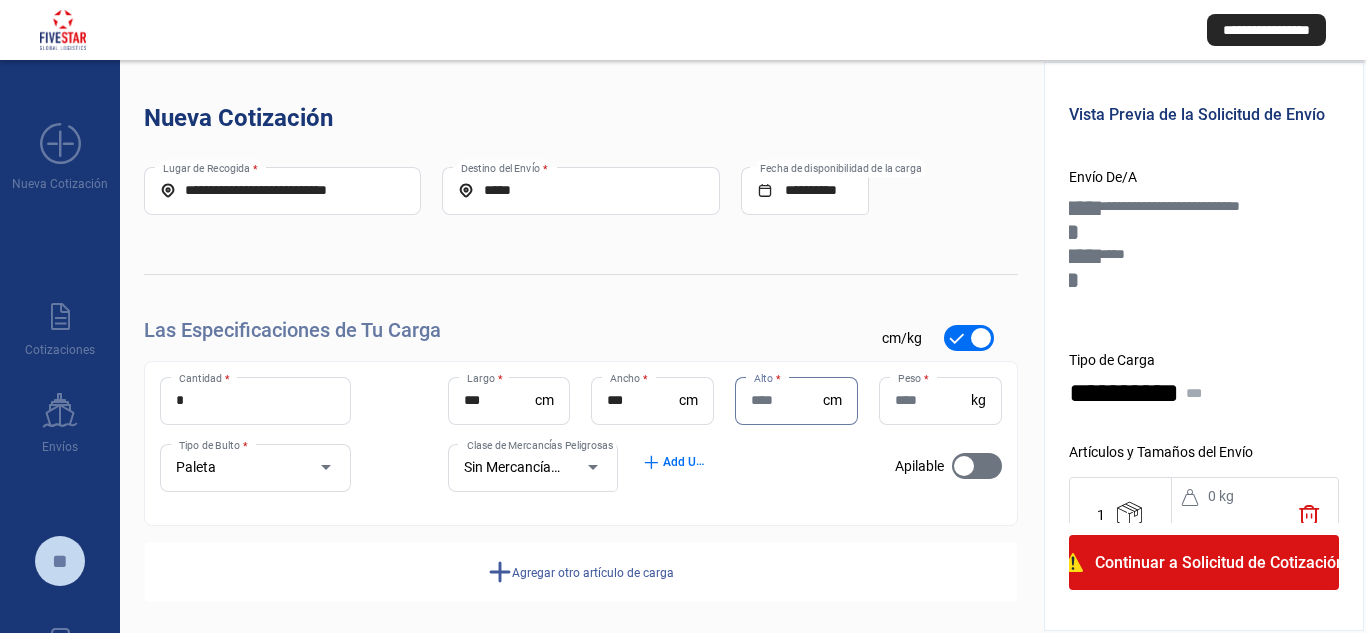 click on "Alto  *" at bounding box center [787, 400] 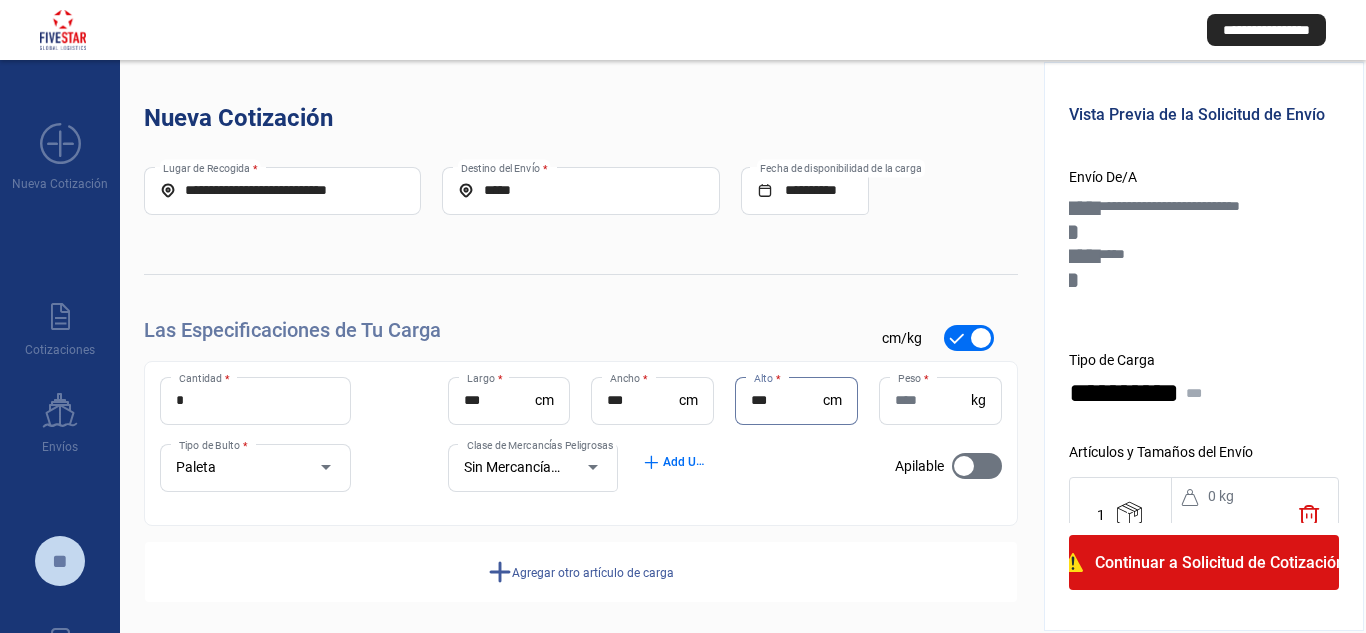 type on "***" 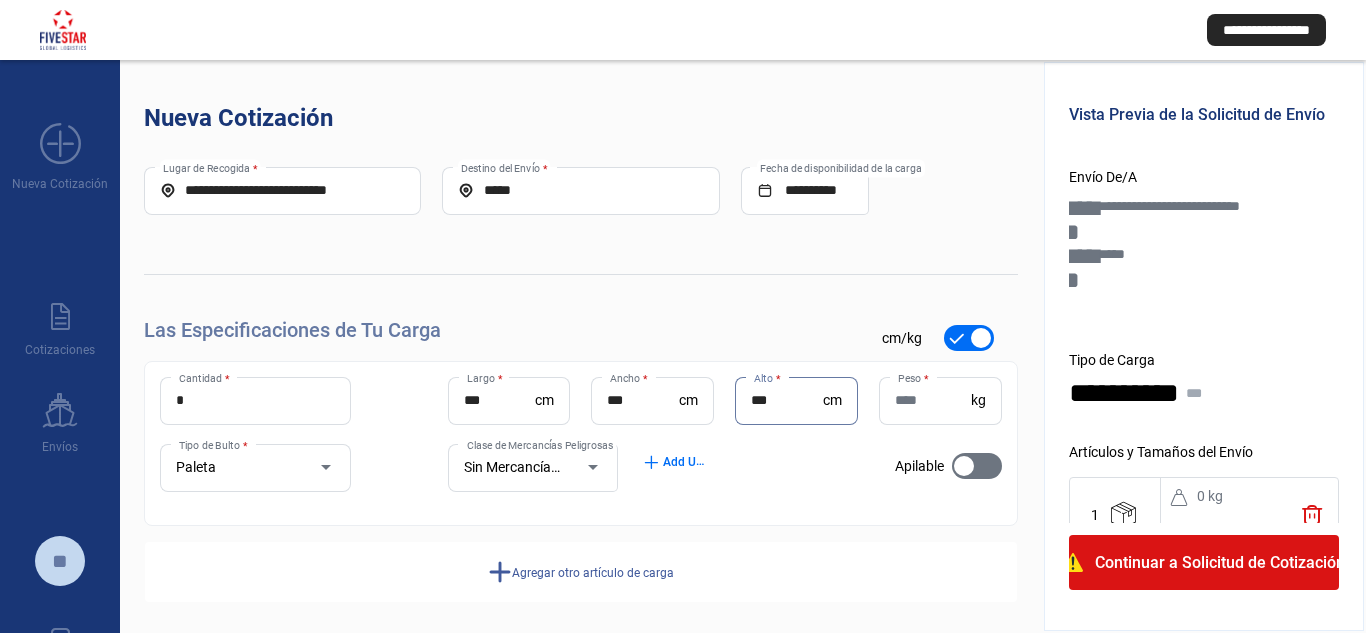 click on "Peso  *" at bounding box center [933, 400] 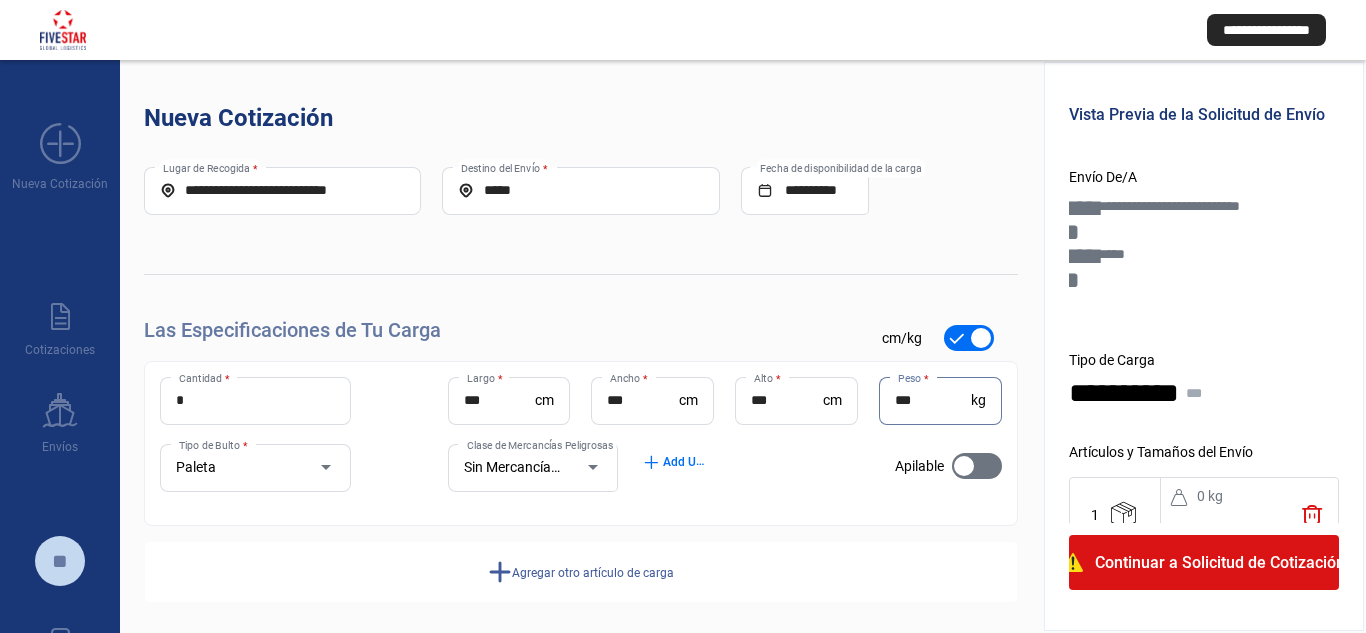 type on "***" 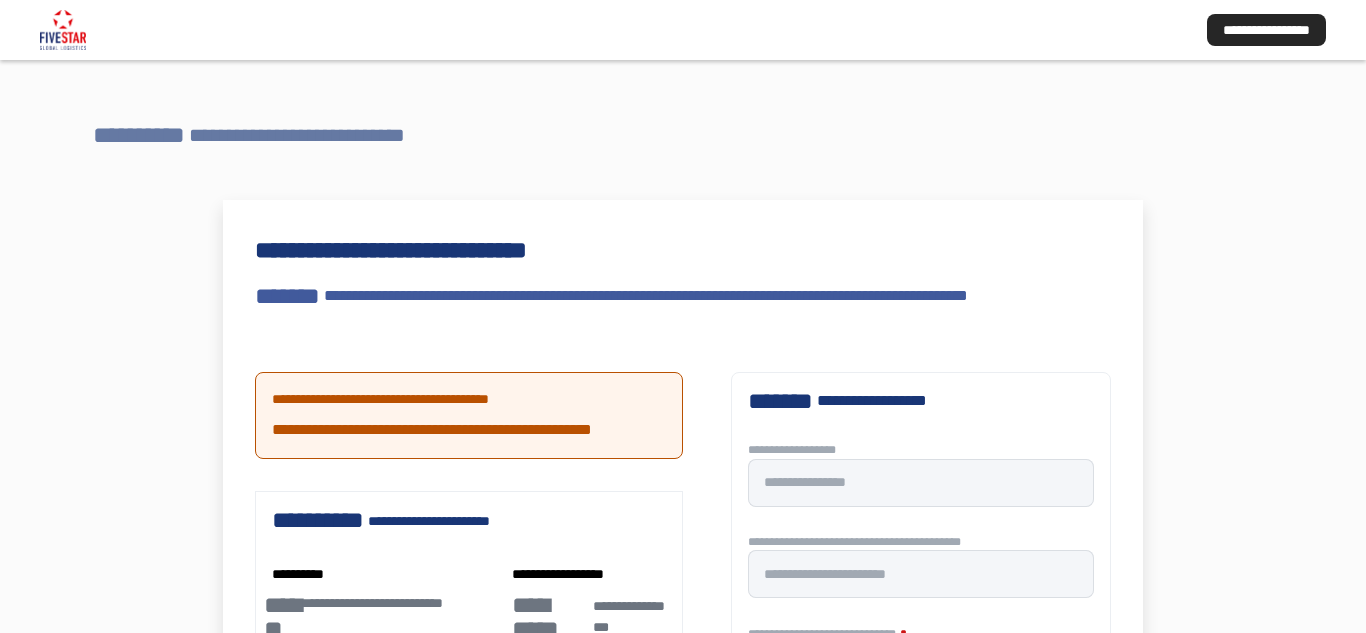 drag, startPoint x: 1068, startPoint y: 124, endPoint x: 883, endPoint y: 11, distance: 216.78099 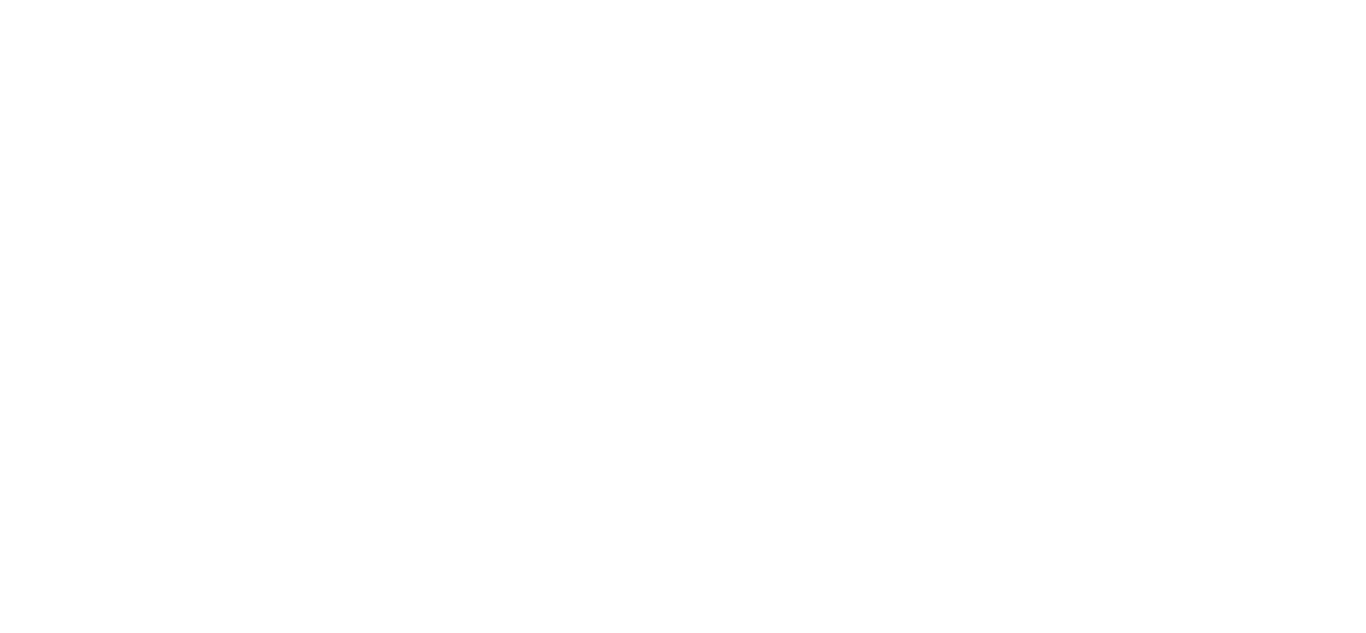 scroll, scrollTop: 0, scrollLeft: 0, axis: both 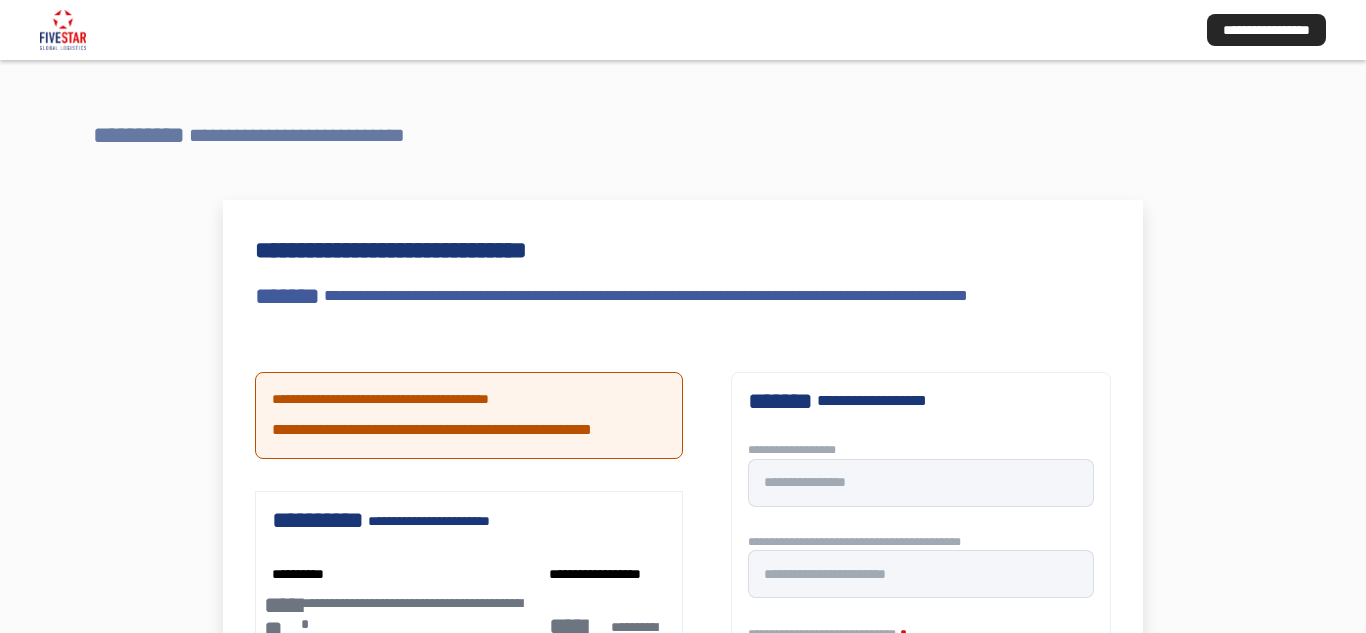 click on "**********" at bounding box center (302, 135) 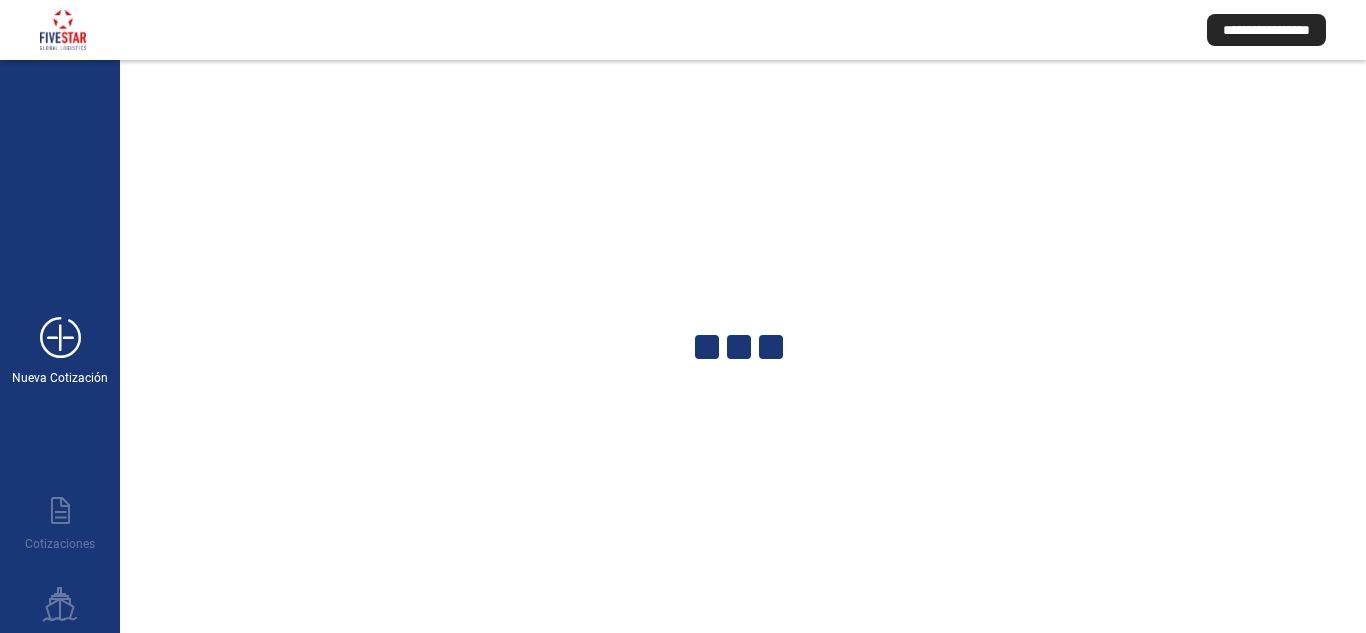 click on "add_new" at bounding box center [60, 338] 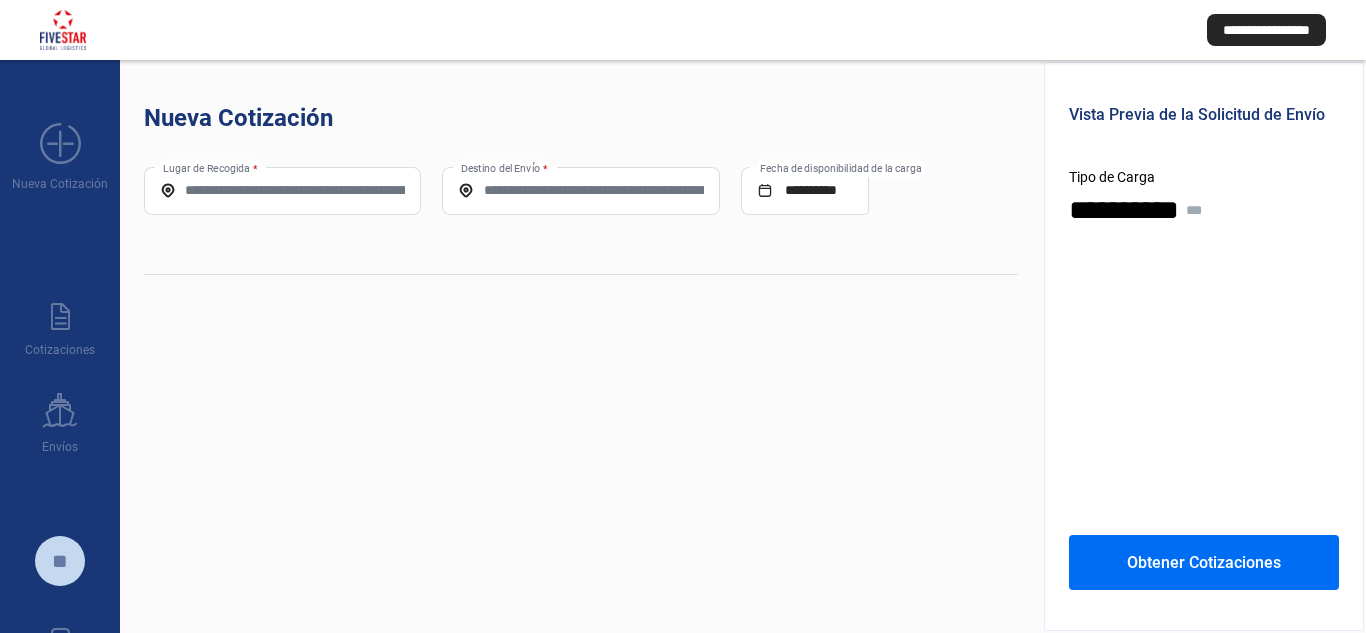 click on "Lugar de Recogida *" at bounding box center (282, 190) 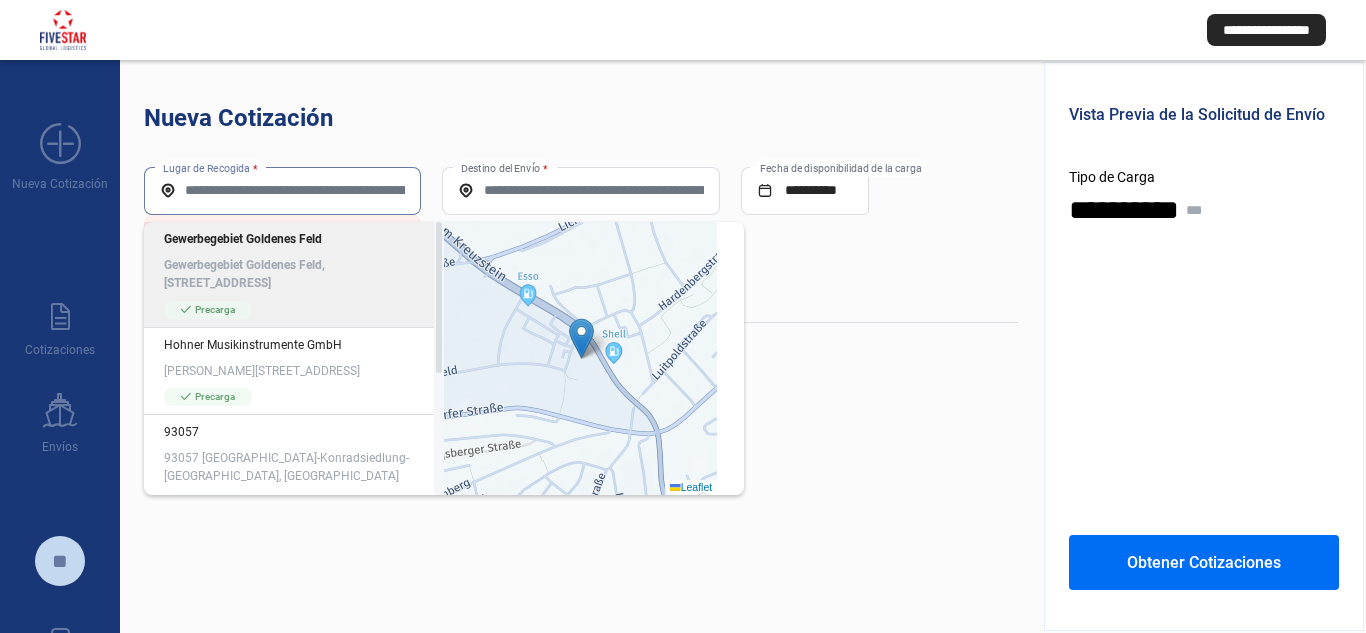 paste on "*****" 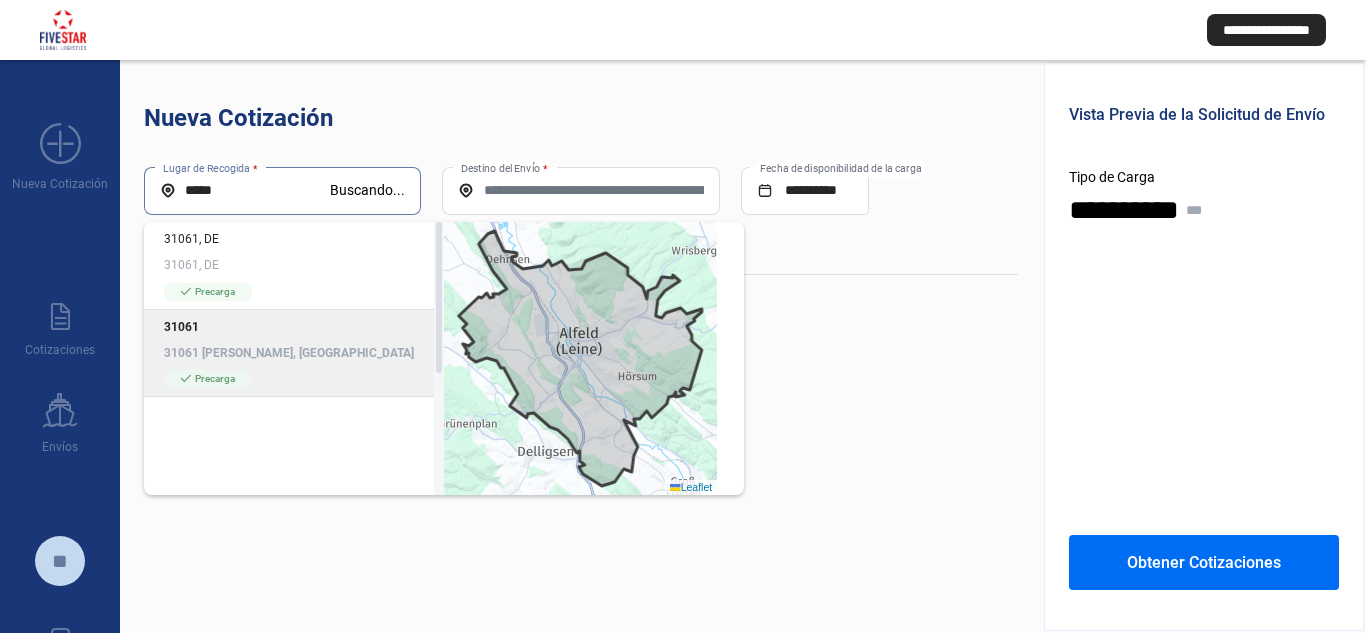 click on "31061" 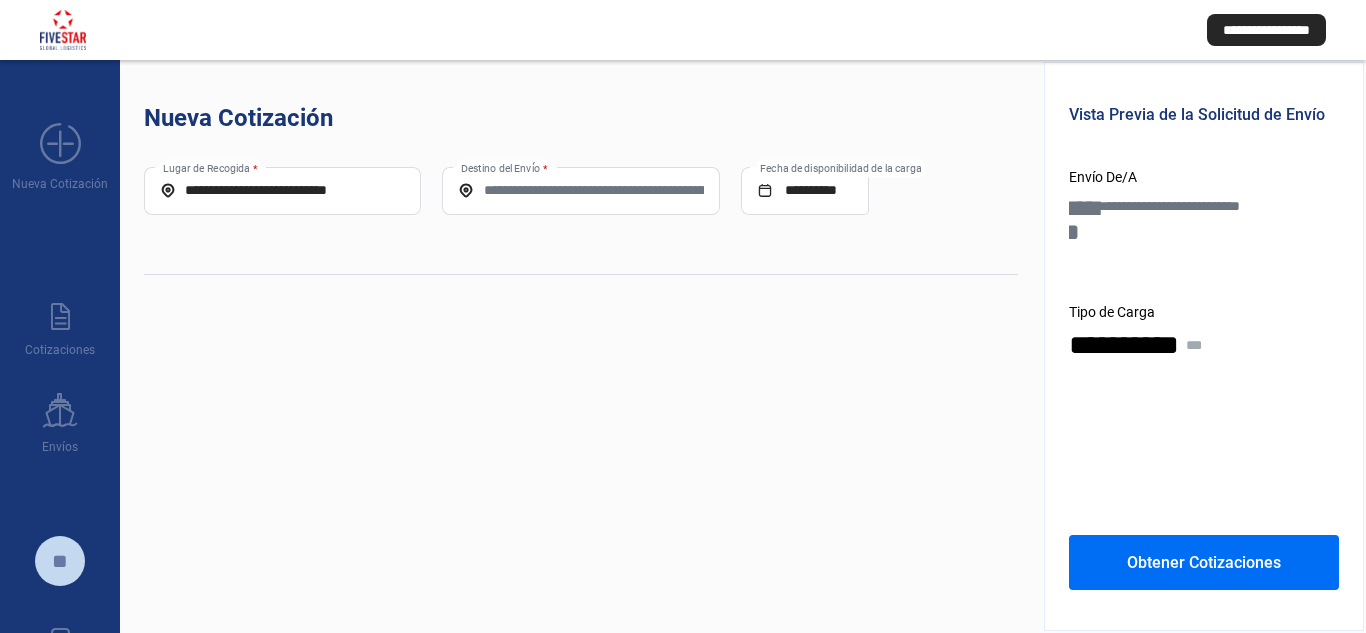 click on "Destino del Envío *" 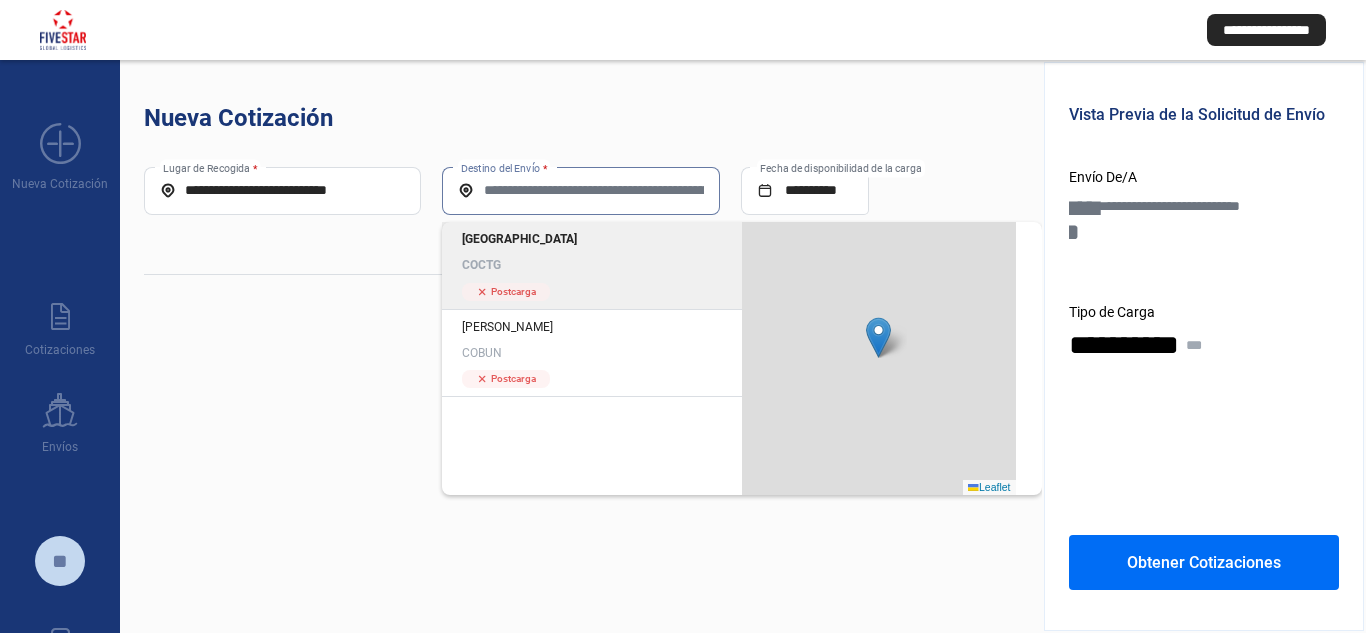 click on "Cartagena COCTG" 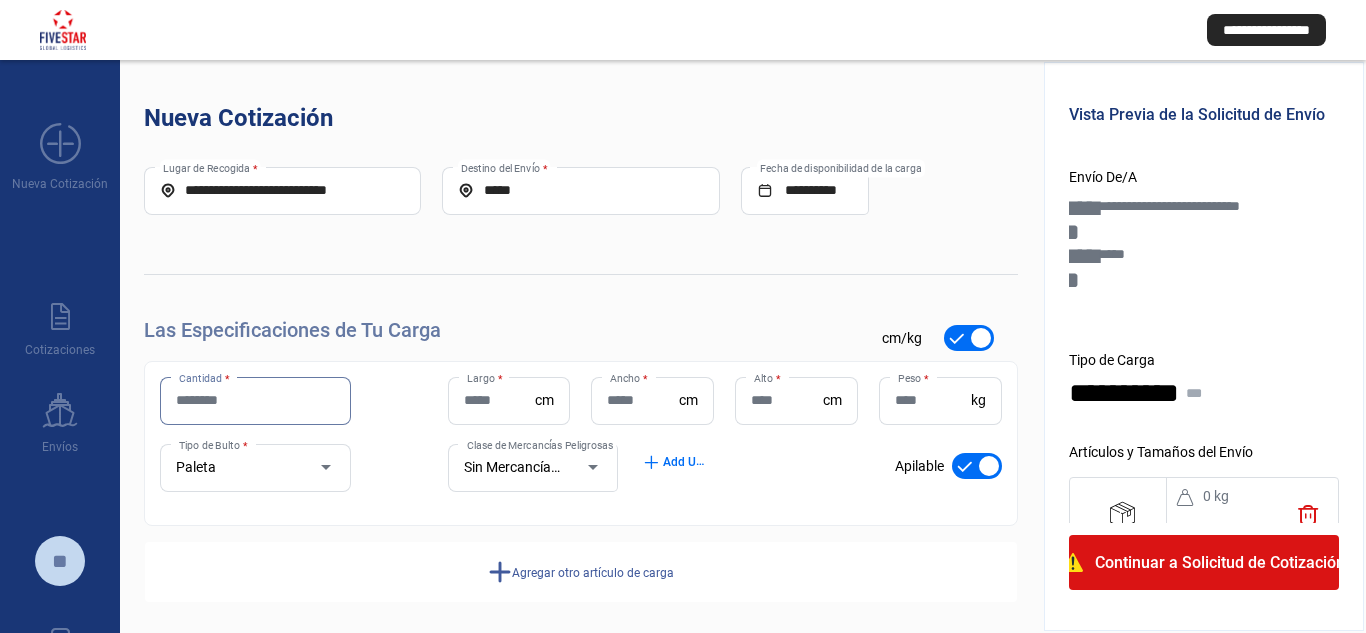 click on "Cantidad *" at bounding box center [255, 400] 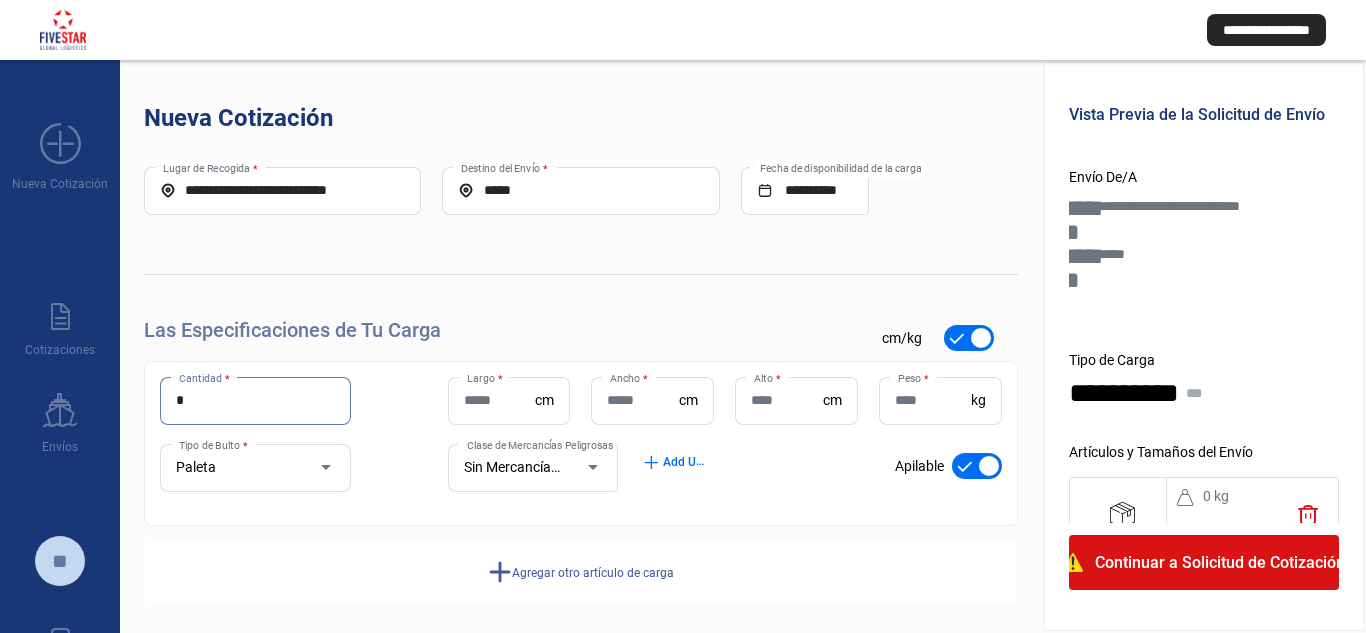 type on "*" 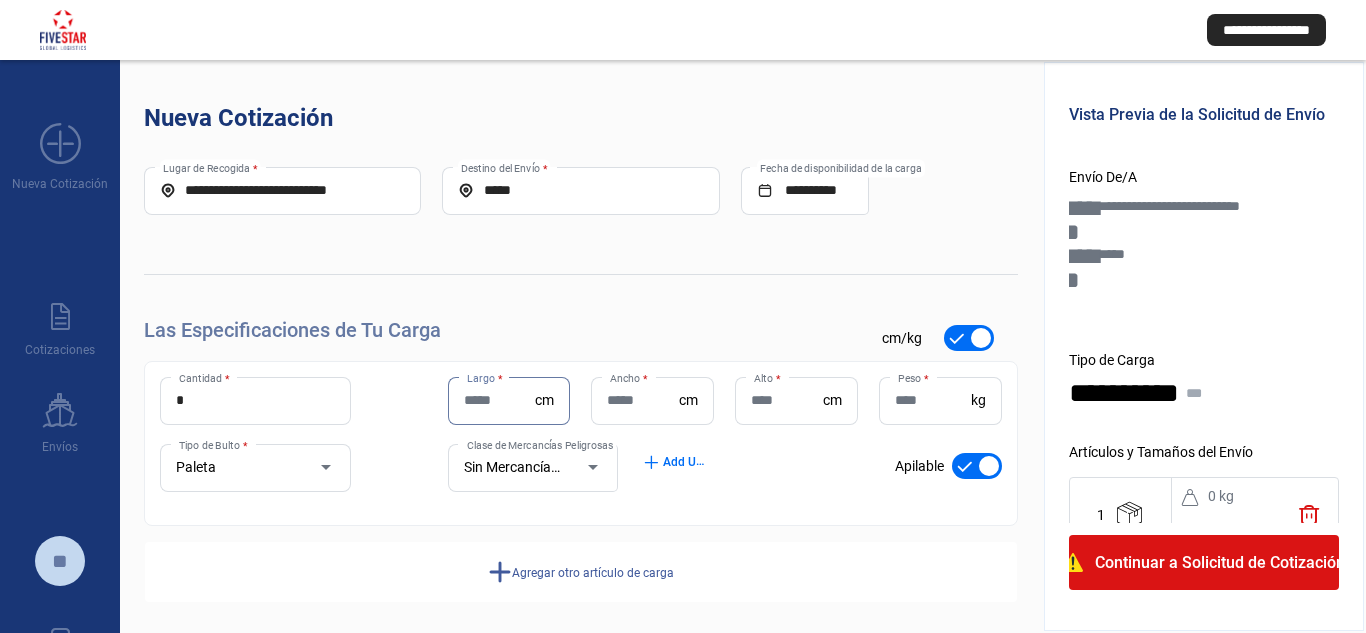 click on "Largo  *" at bounding box center [500, 400] 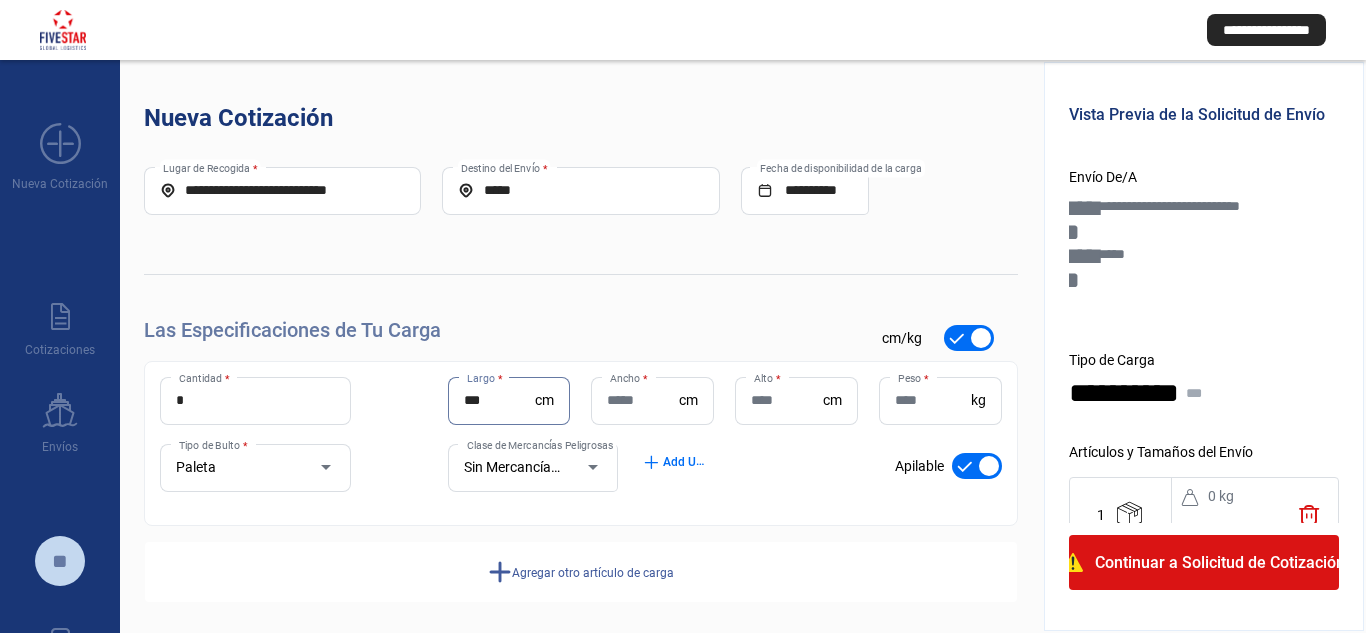 type on "***" 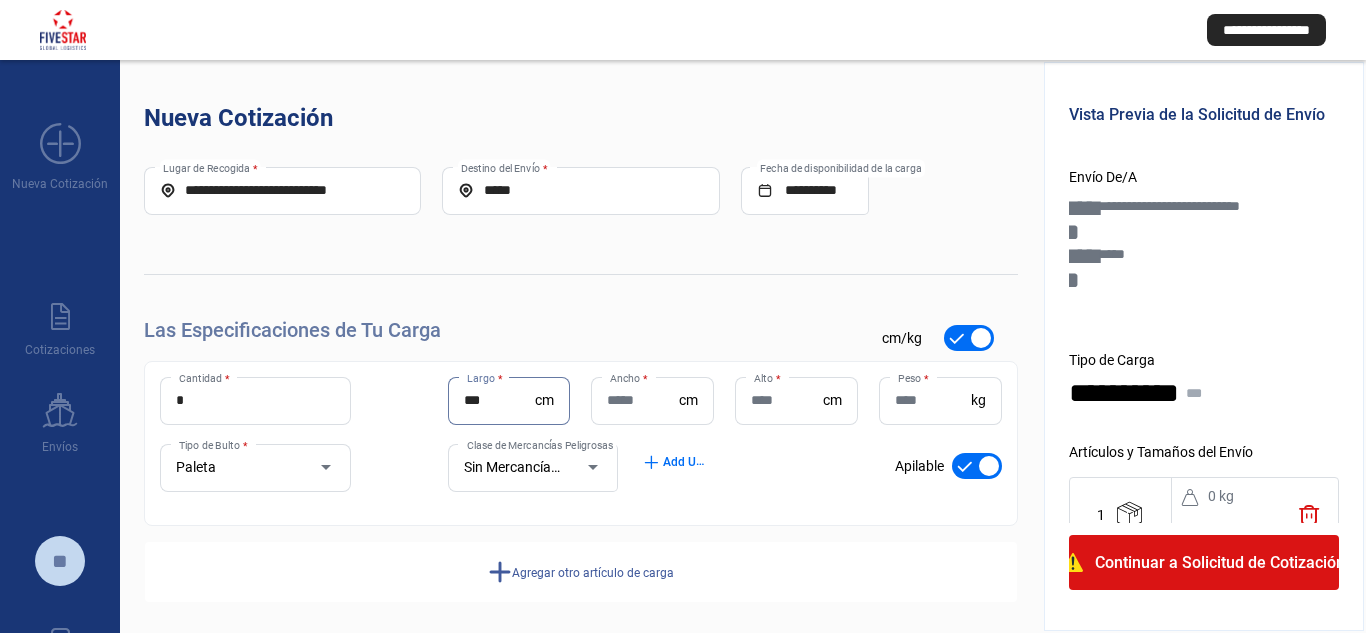 click on "Ancho  *" at bounding box center [643, 400] 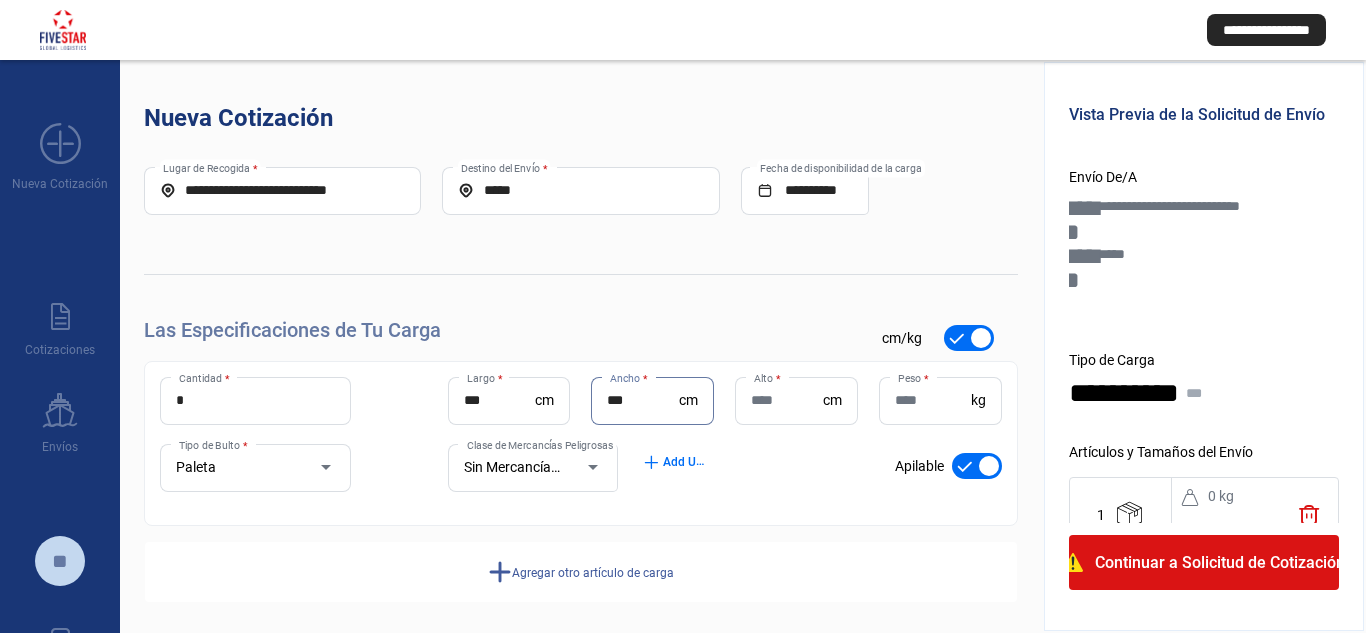 type on "***" 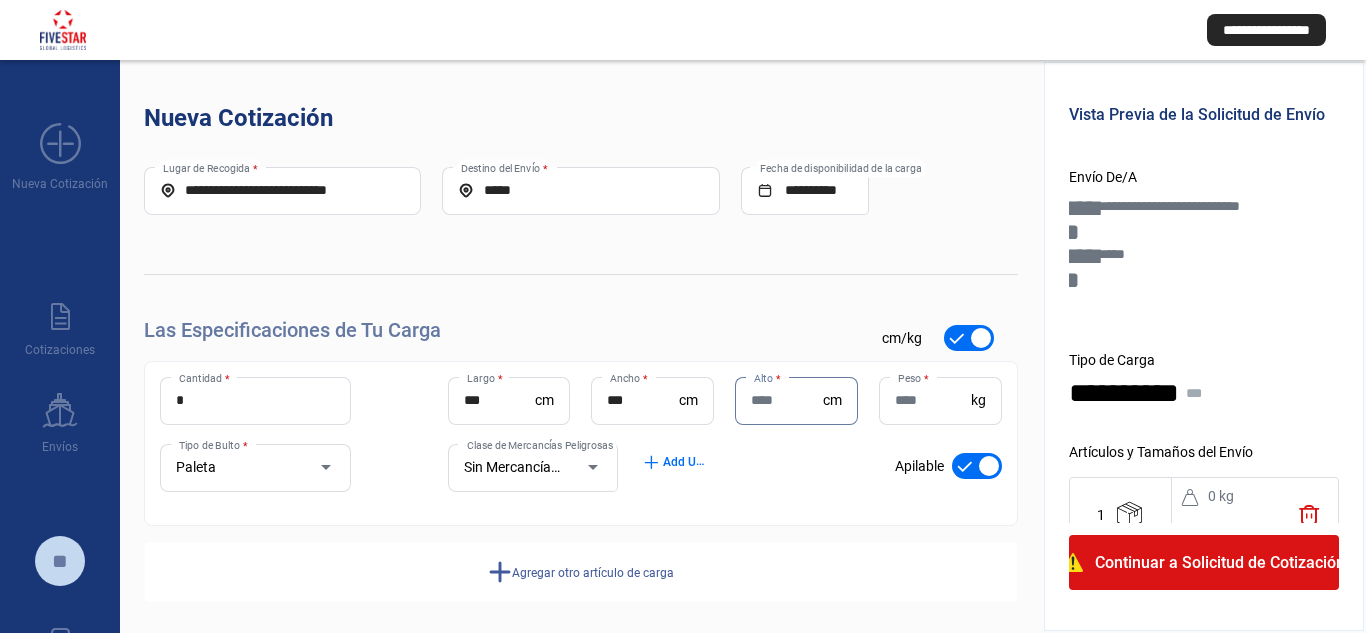 click on "Alto  *" at bounding box center [787, 400] 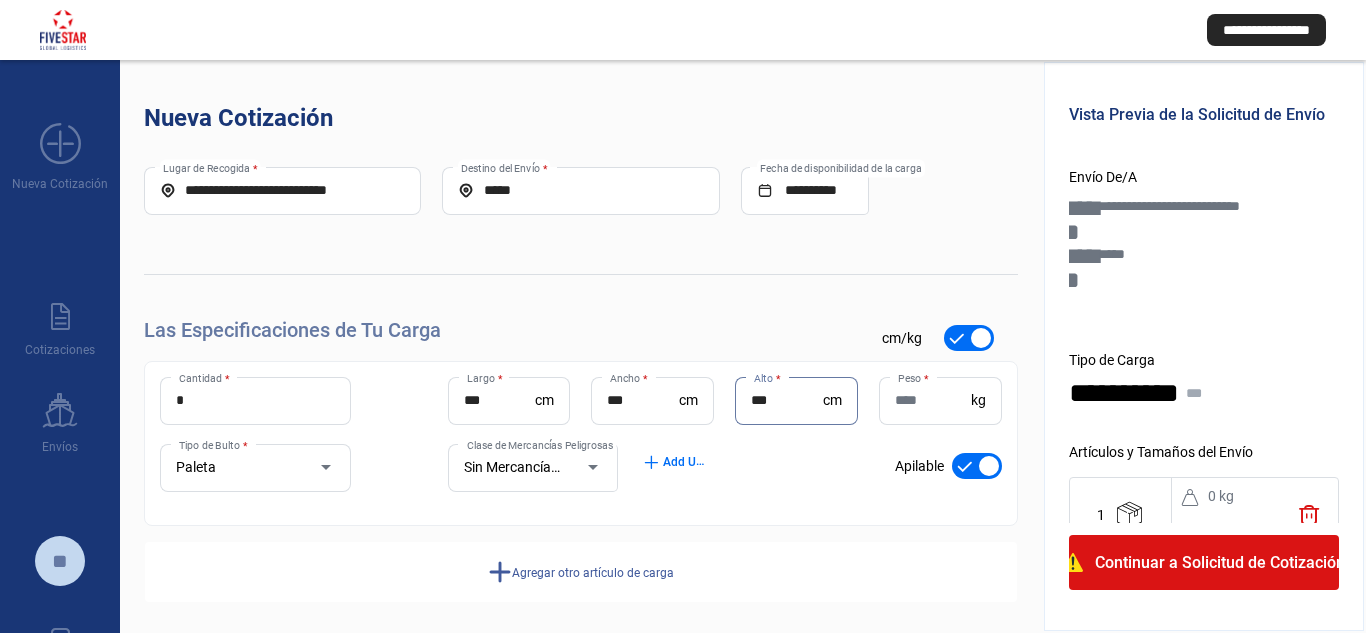 type on "***" 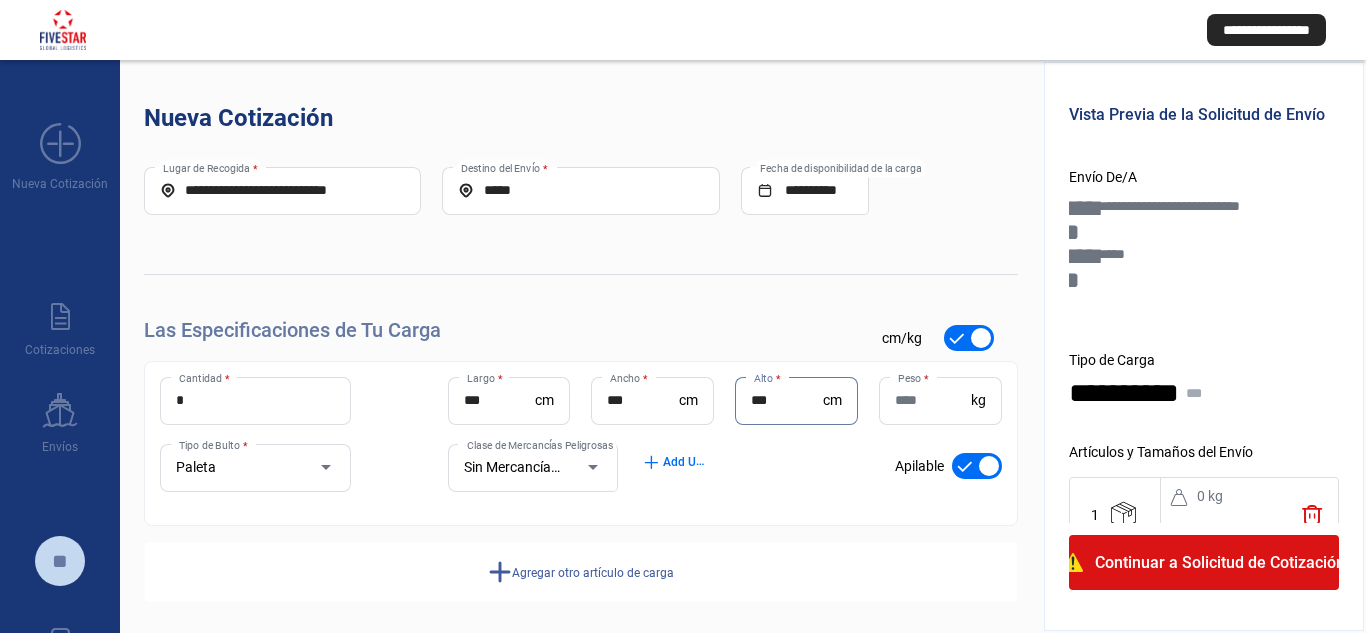 click on "Peso  *" at bounding box center [933, 400] 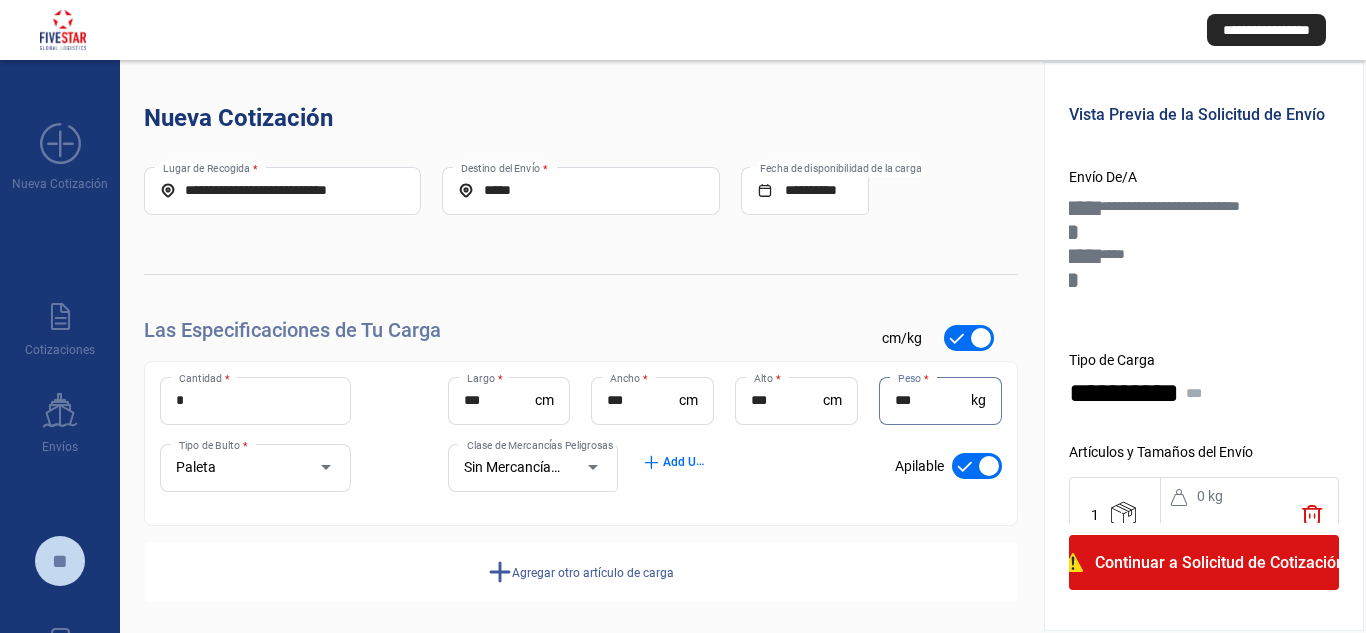 type on "***" 